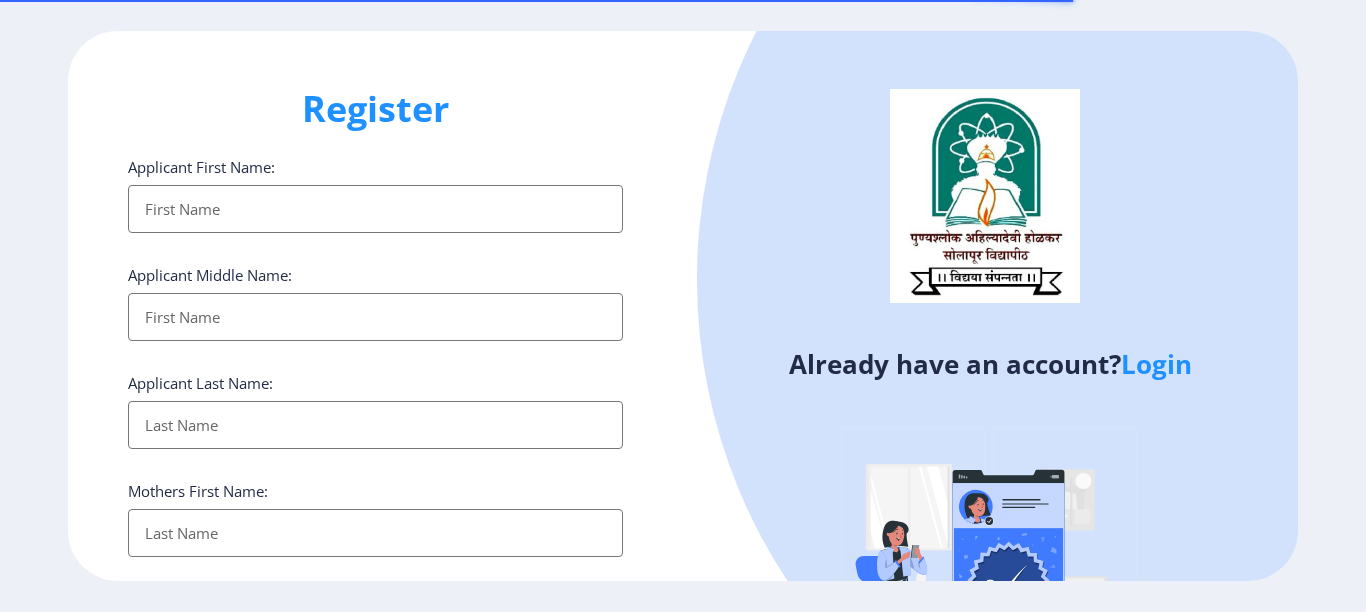 select 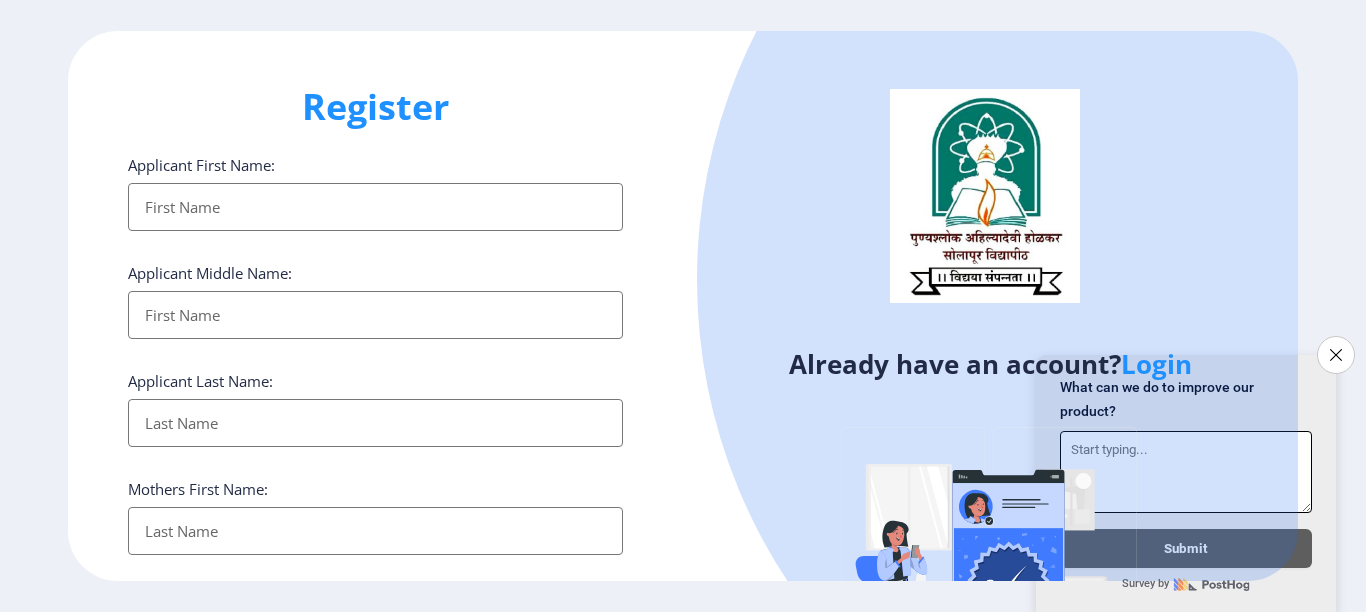 scroll, scrollTop: 0, scrollLeft: 0, axis: both 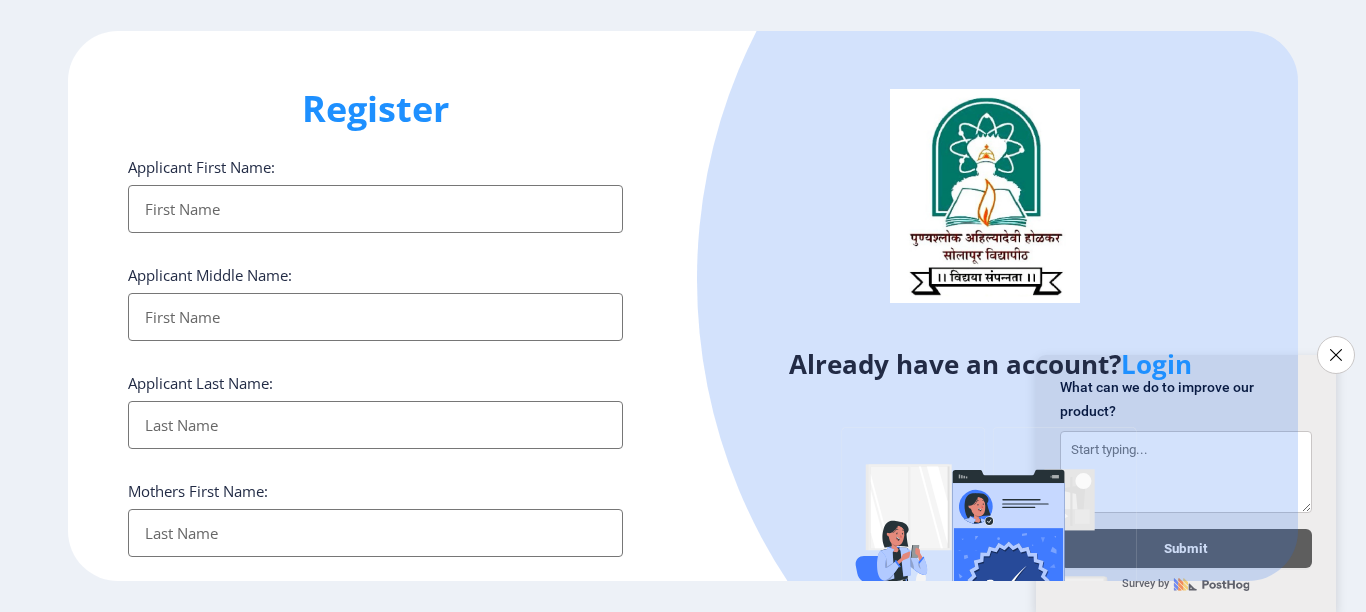 click on "Applicant First Name:" at bounding box center [375, 209] 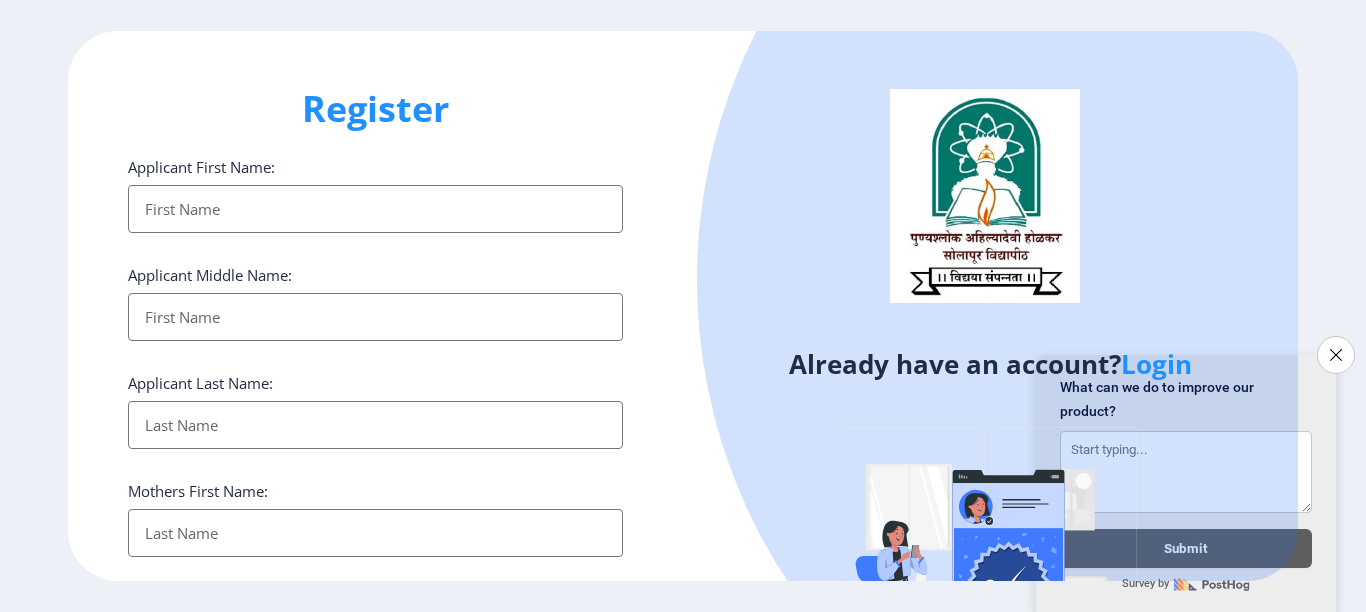 type on "[PERSON_NAME]" 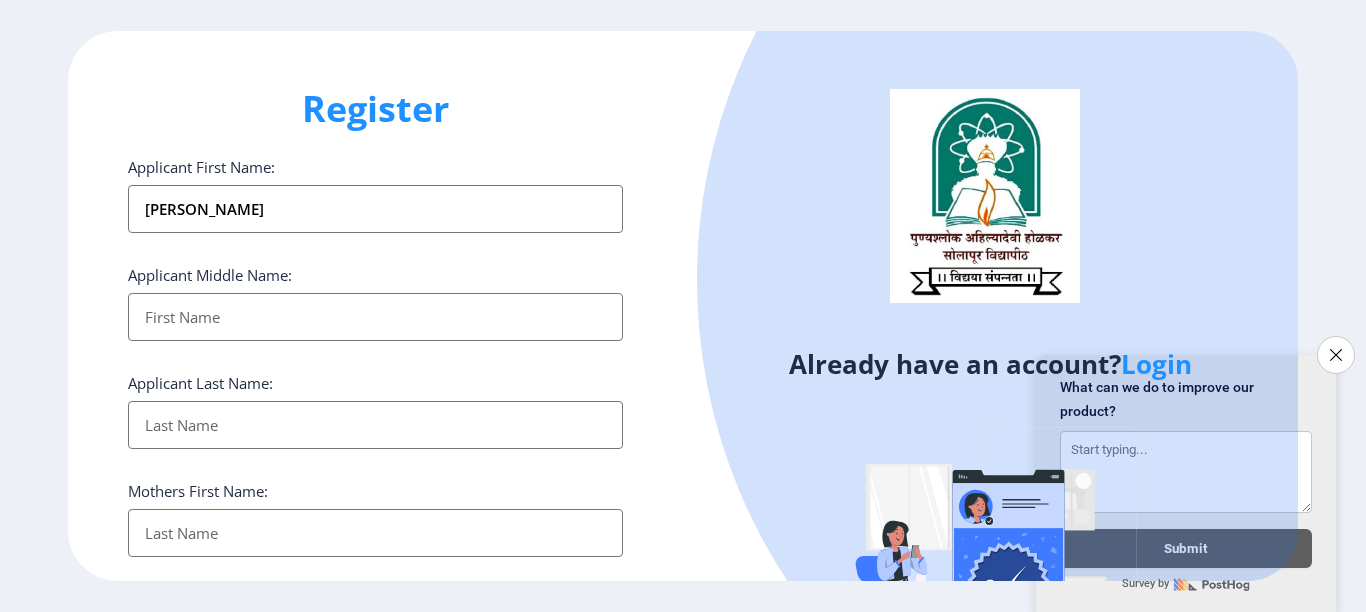 type on "[PERSON_NAME]" 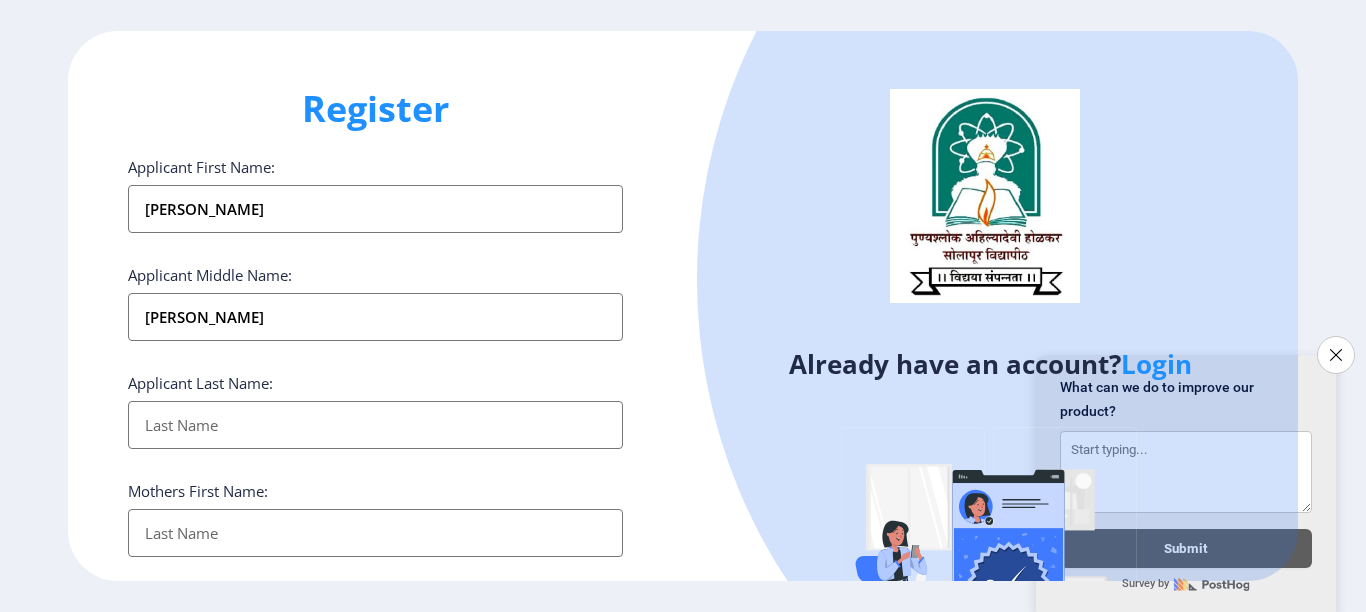 type on "[PERSON_NAME]" 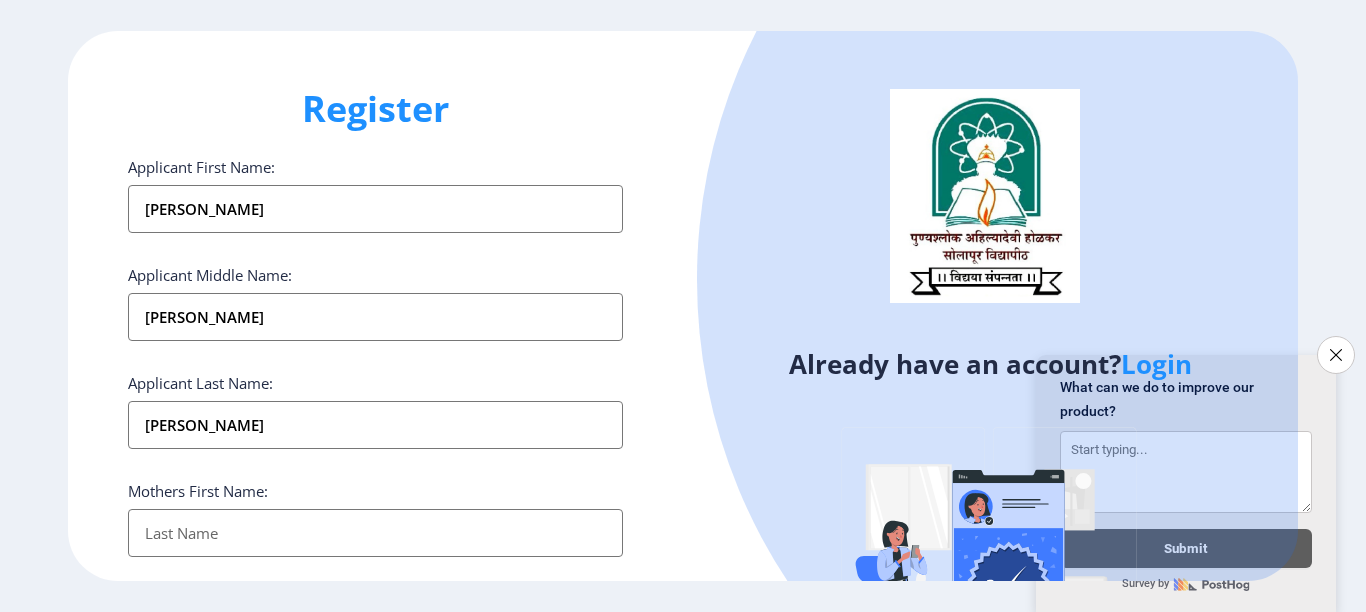 type on "[PERSON_NAME] [PERSON_NAME]" 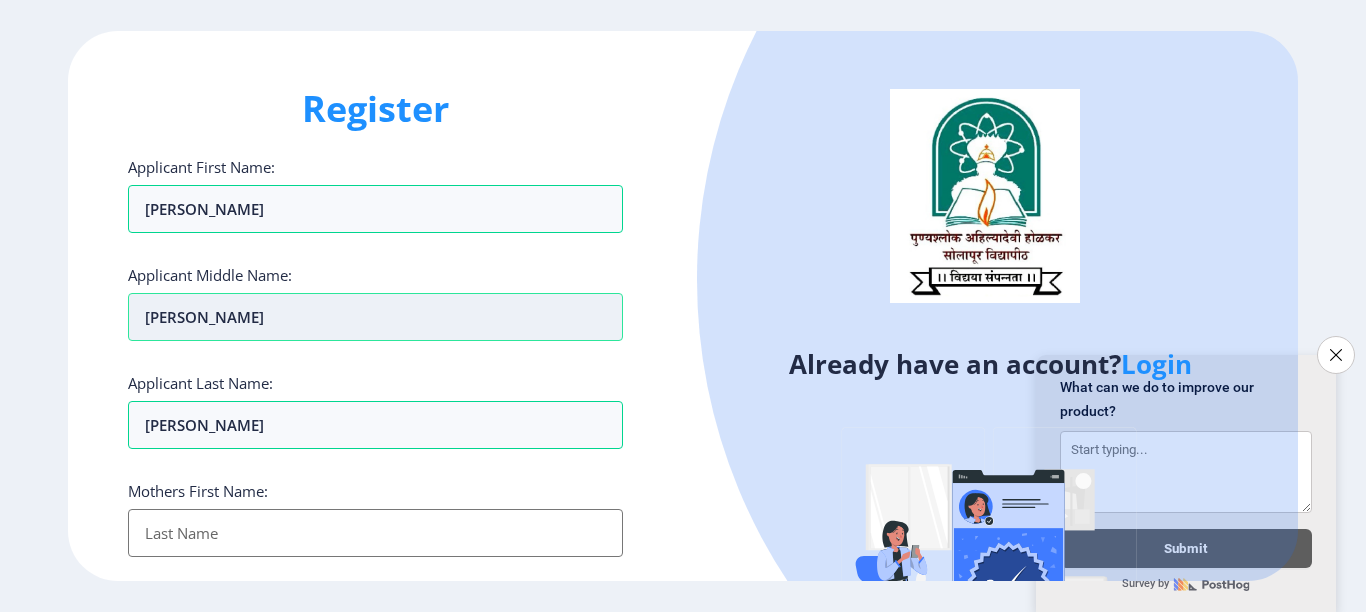 click on "[PERSON_NAME]" at bounding box center (375, 209) 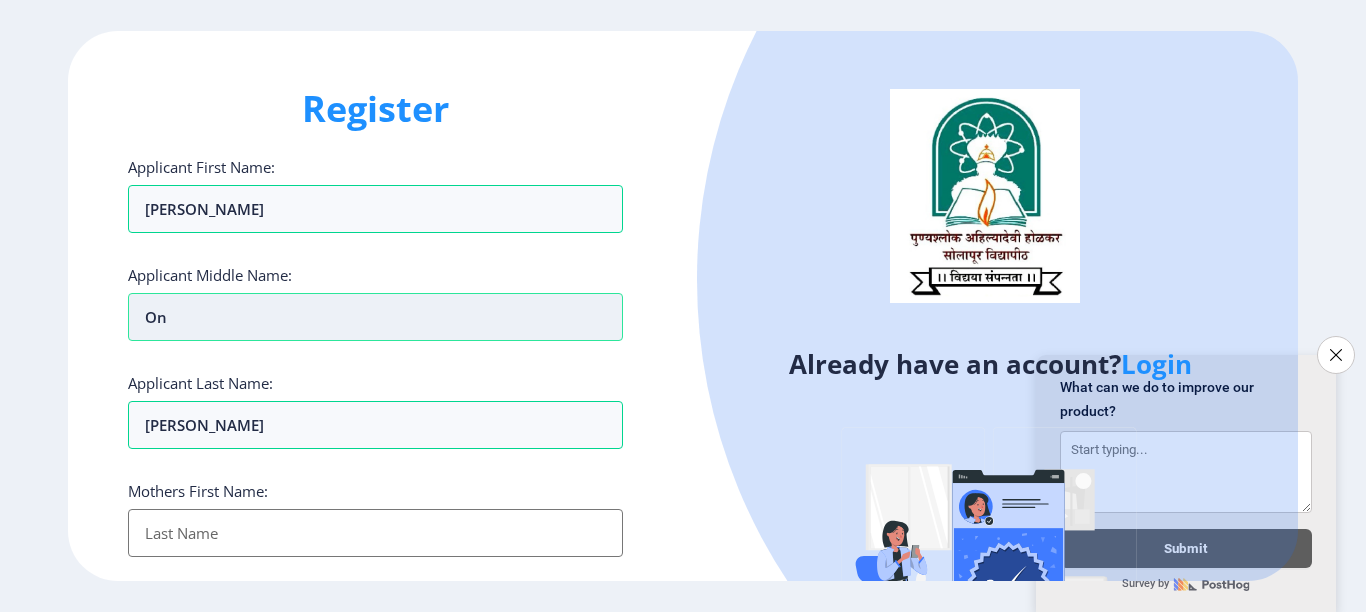 type on "O" 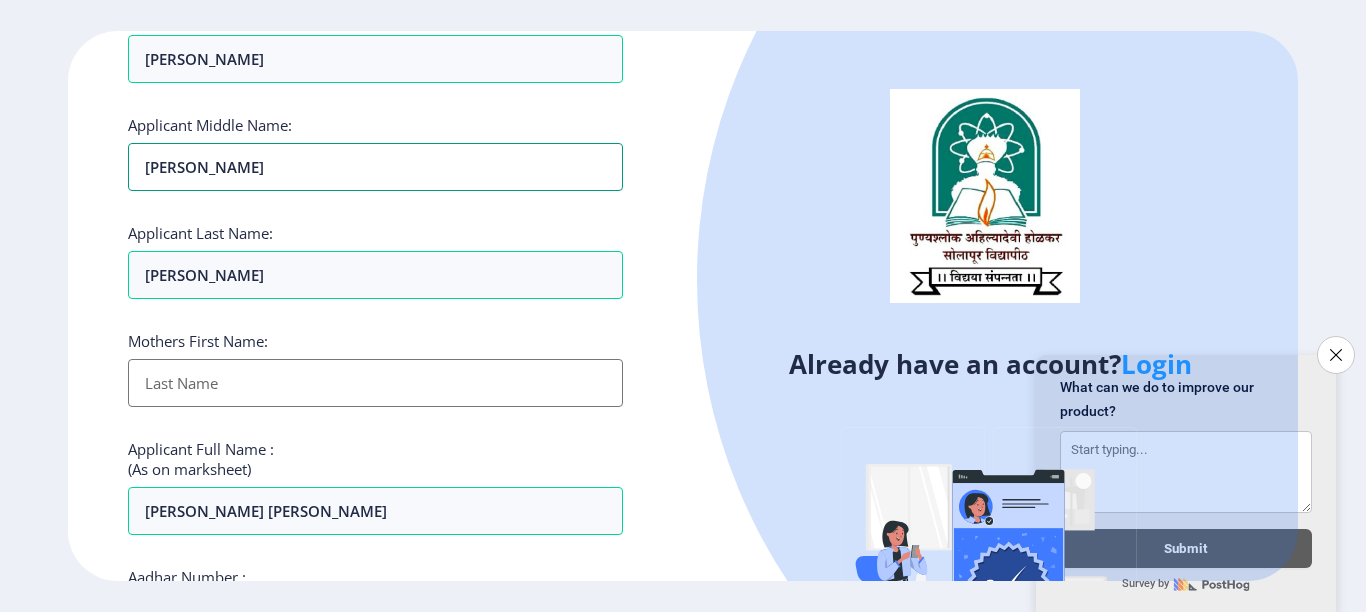 scroll, scrollTop: 200, scrollLeft: 0, axis: vertical 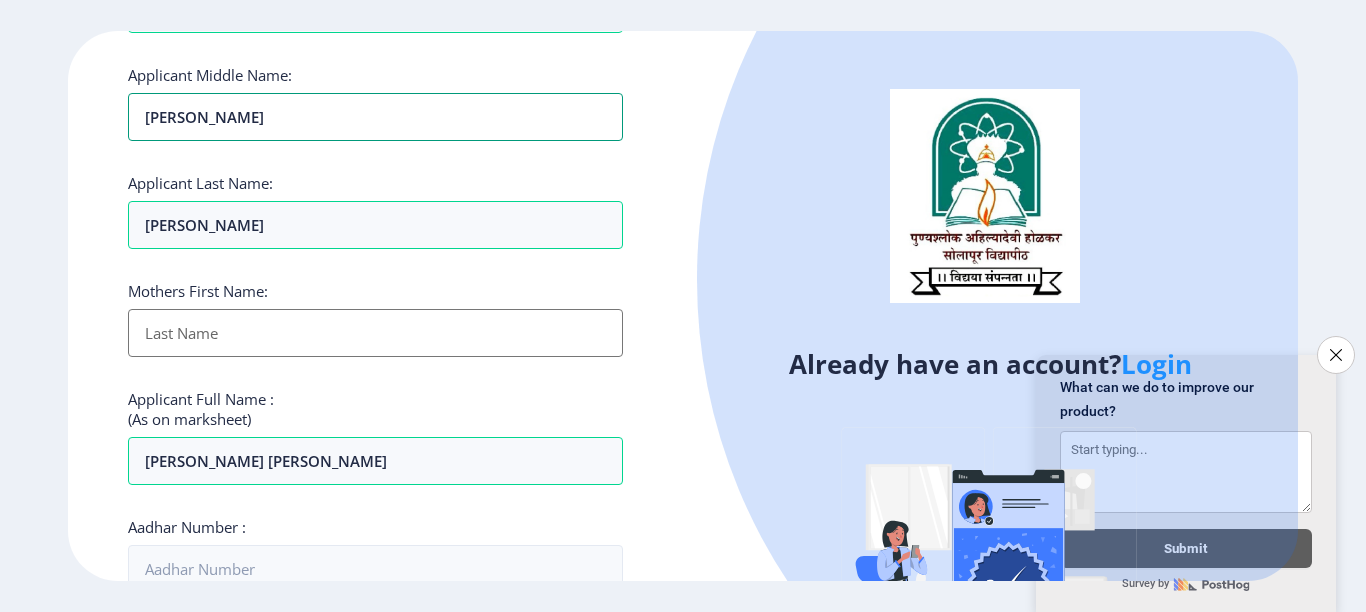 type on "[PERSON_NAME]" 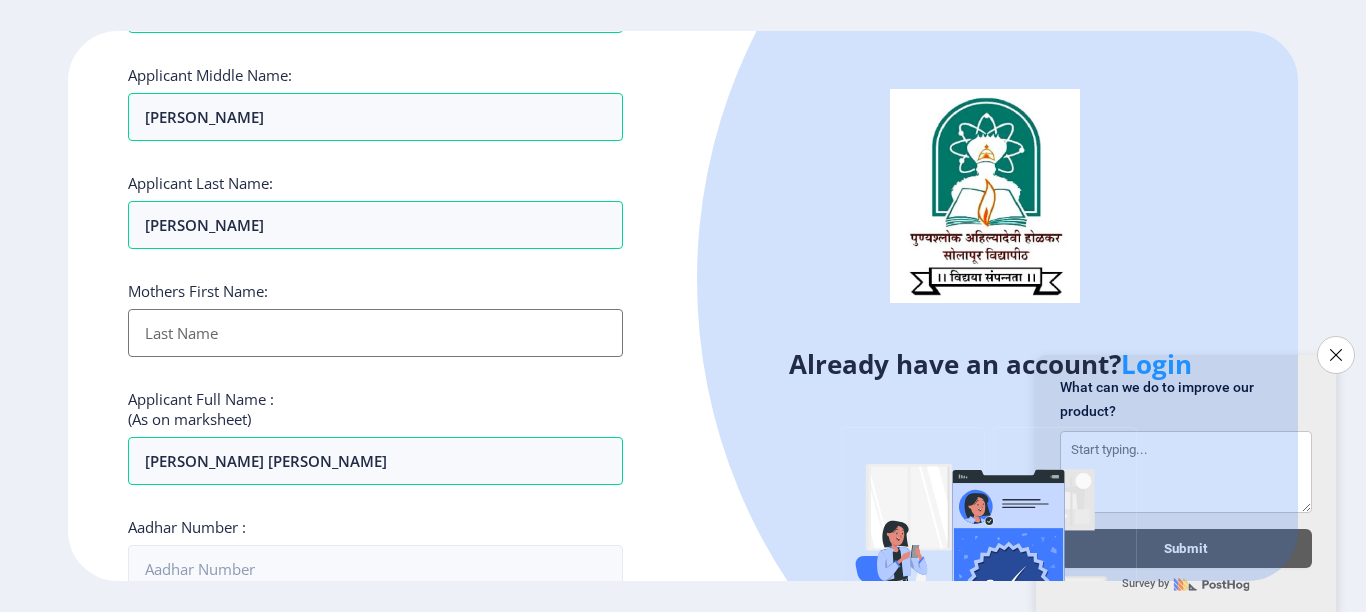 click on "Applicant First Name:" at bounding box center [375, 333] 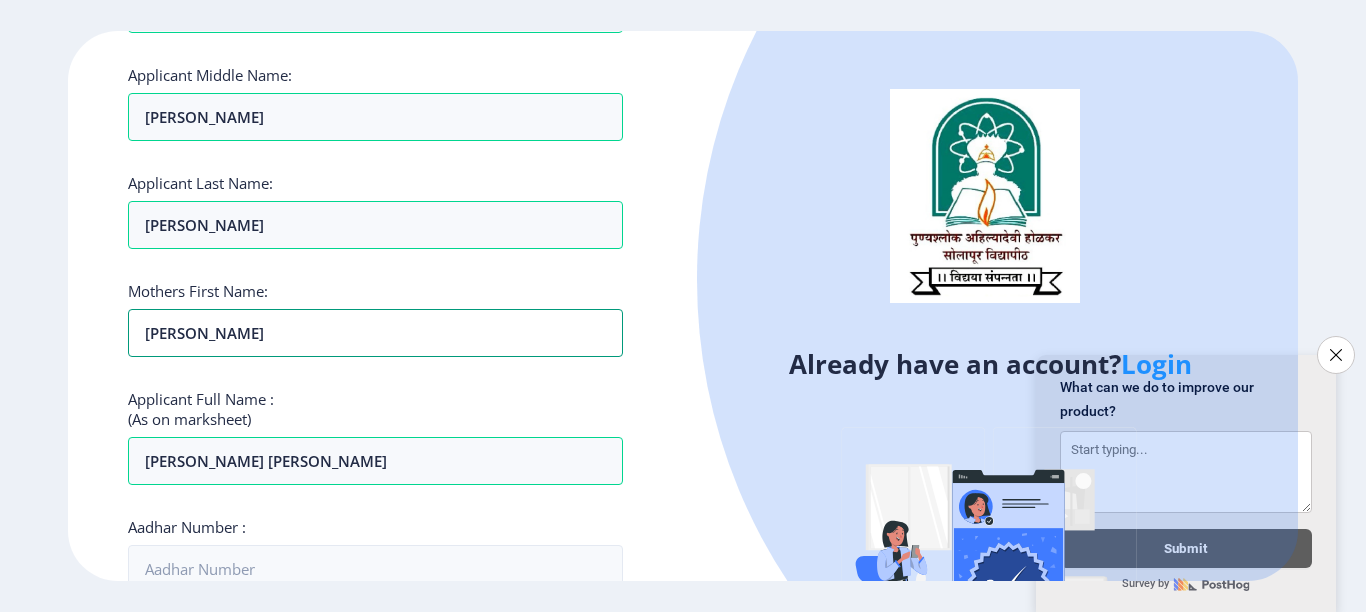 type on "[PERSON_NAME]" 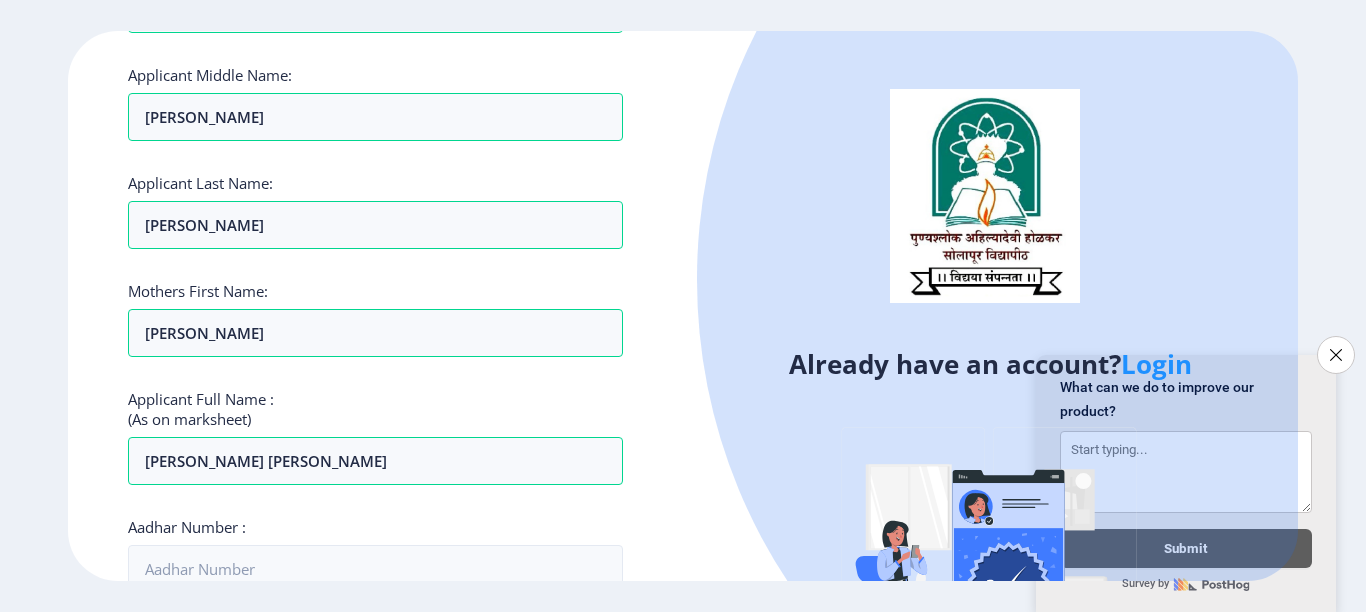 click on "Applicant Full Name : (As on marksheet) [PERSON_NAME] [PERSON_NAME]" 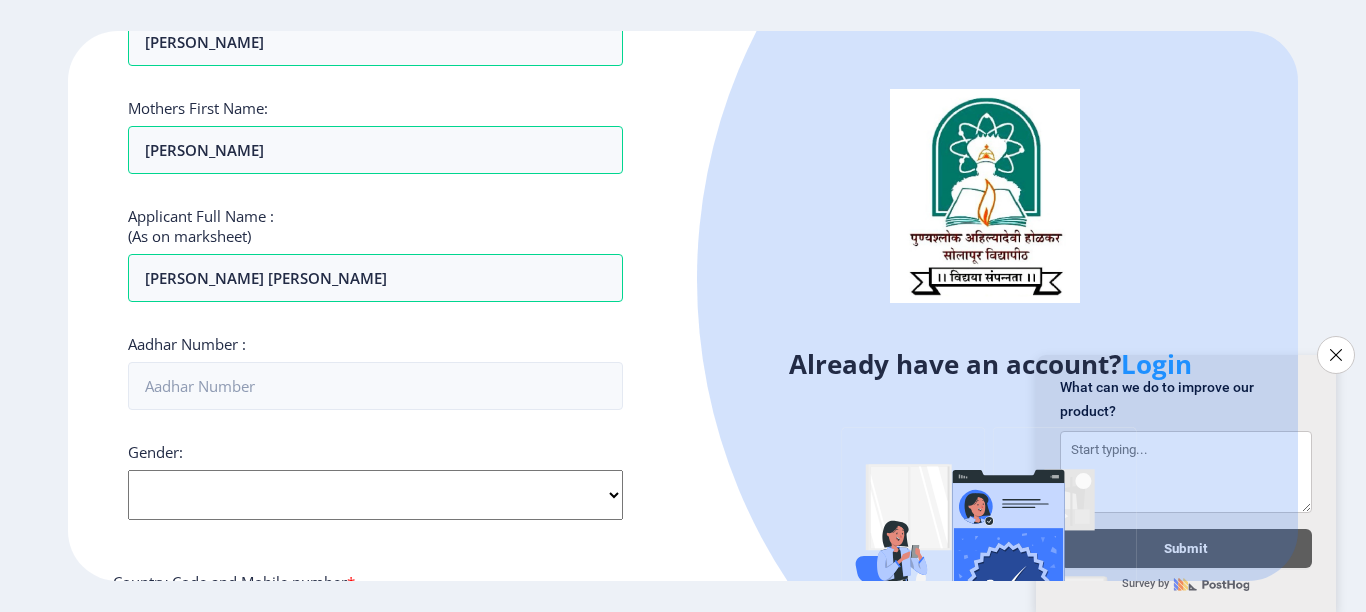 scroll, scrollTop: 400, scrollLeft: 0, axis: vertical 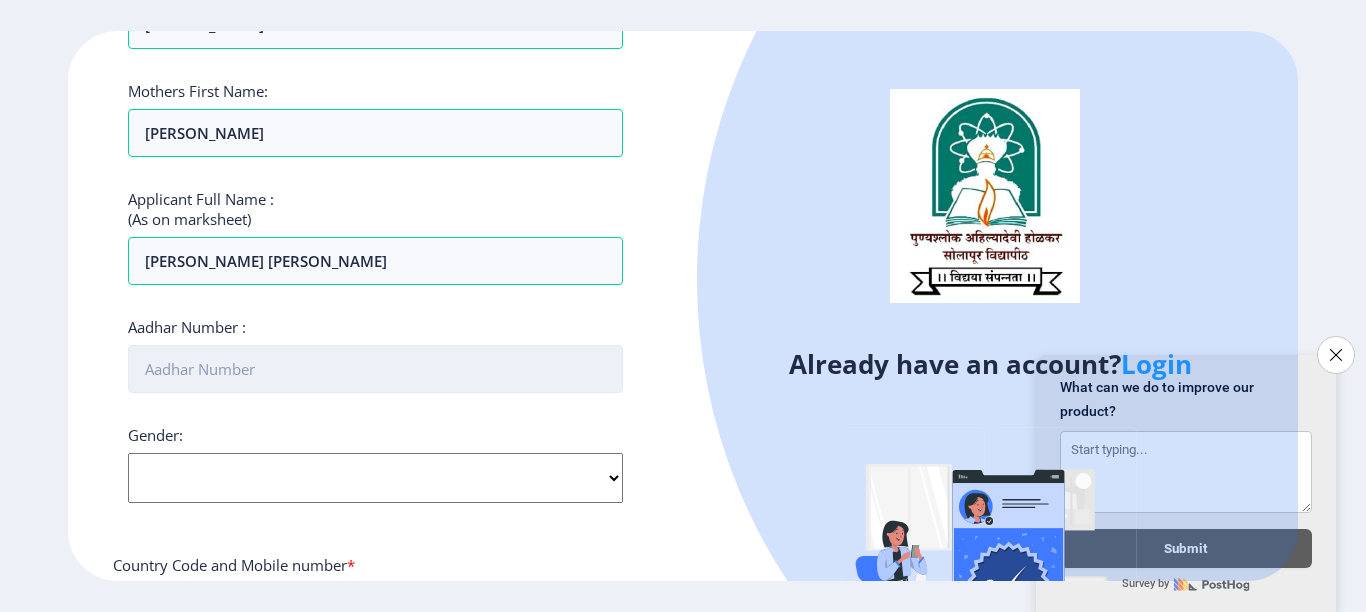 click on "Aadhar Number :" at bounding box center (375, 369) 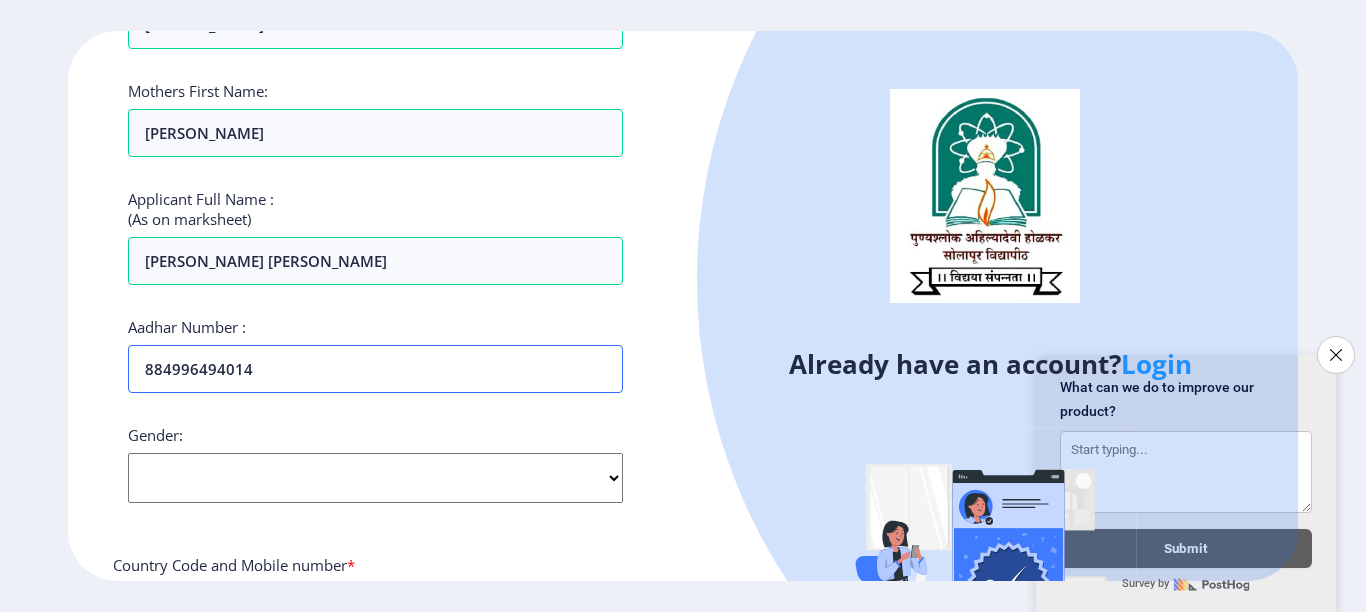 type on "884996494014" 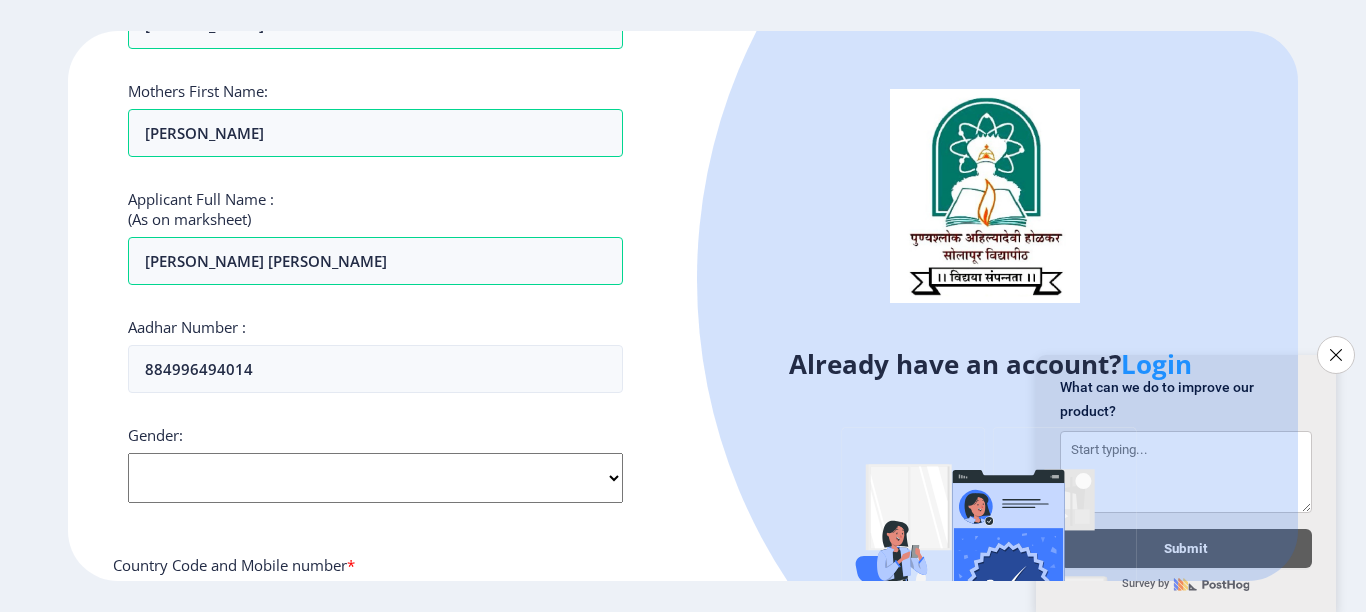 click on "Select Gender [DEMOGRAPHIC_DATA] [DEMOGRAPHIC_DATA] Other" 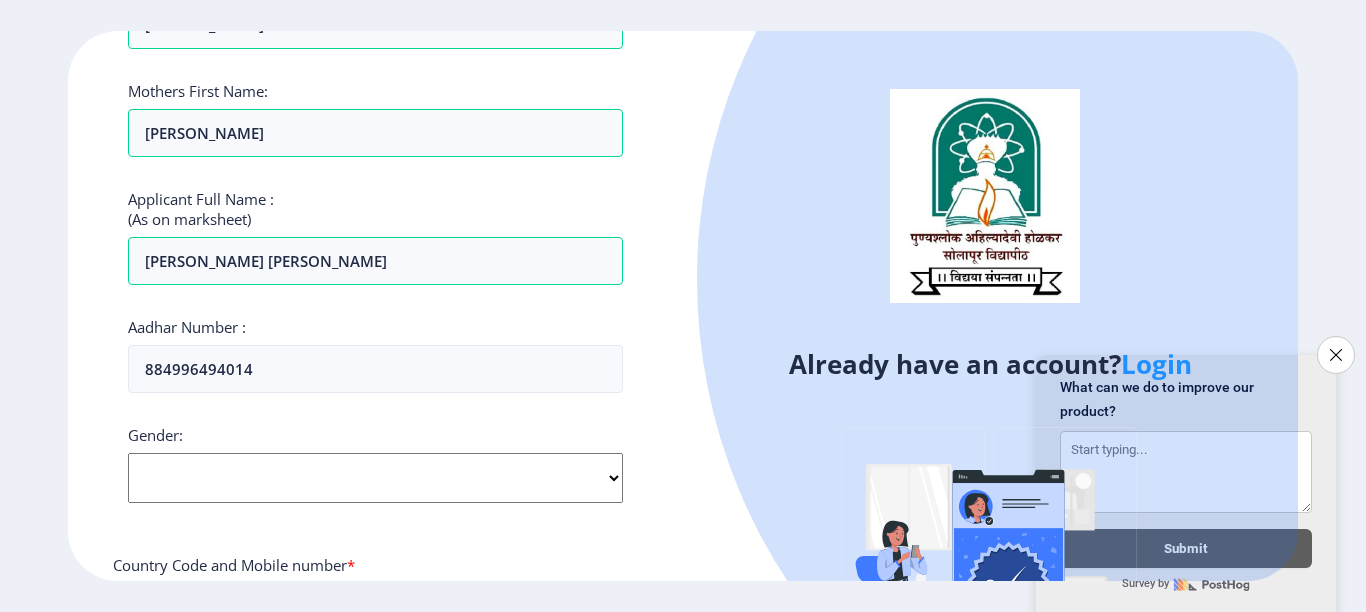 select on "[DEMOGRAPHIC_DATA]" 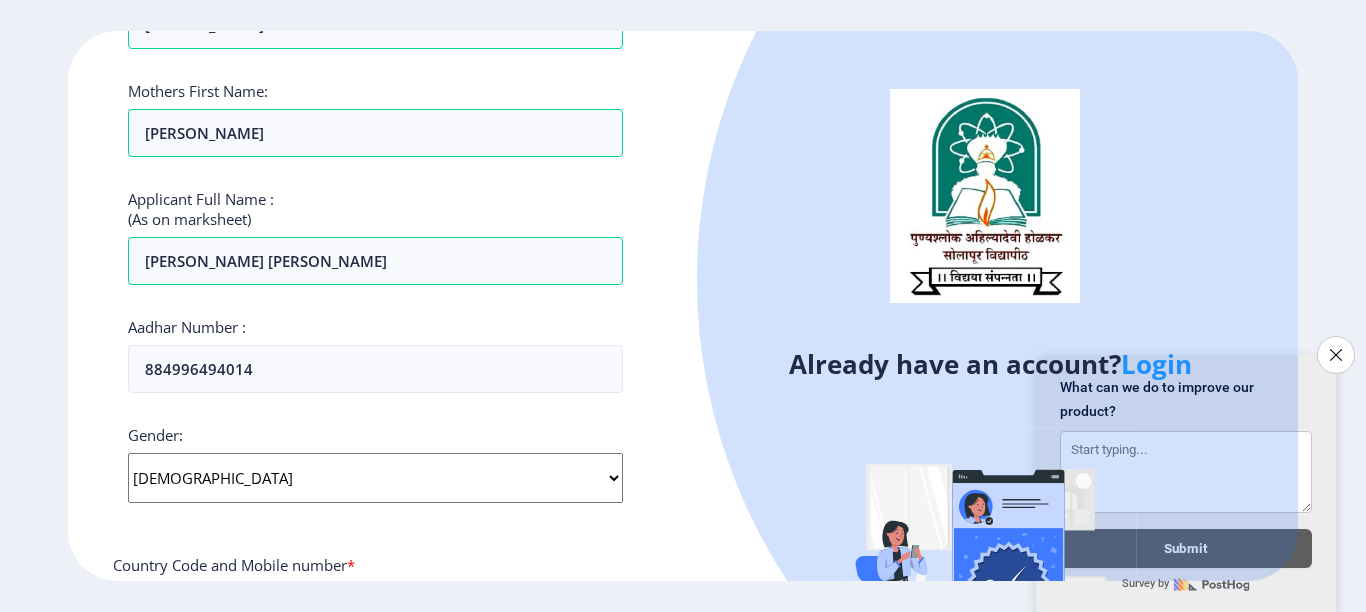 click on "Select Gender [DEMOGRAPHIC_DATA] [DEMOGRAPHIC_DATA] Other" 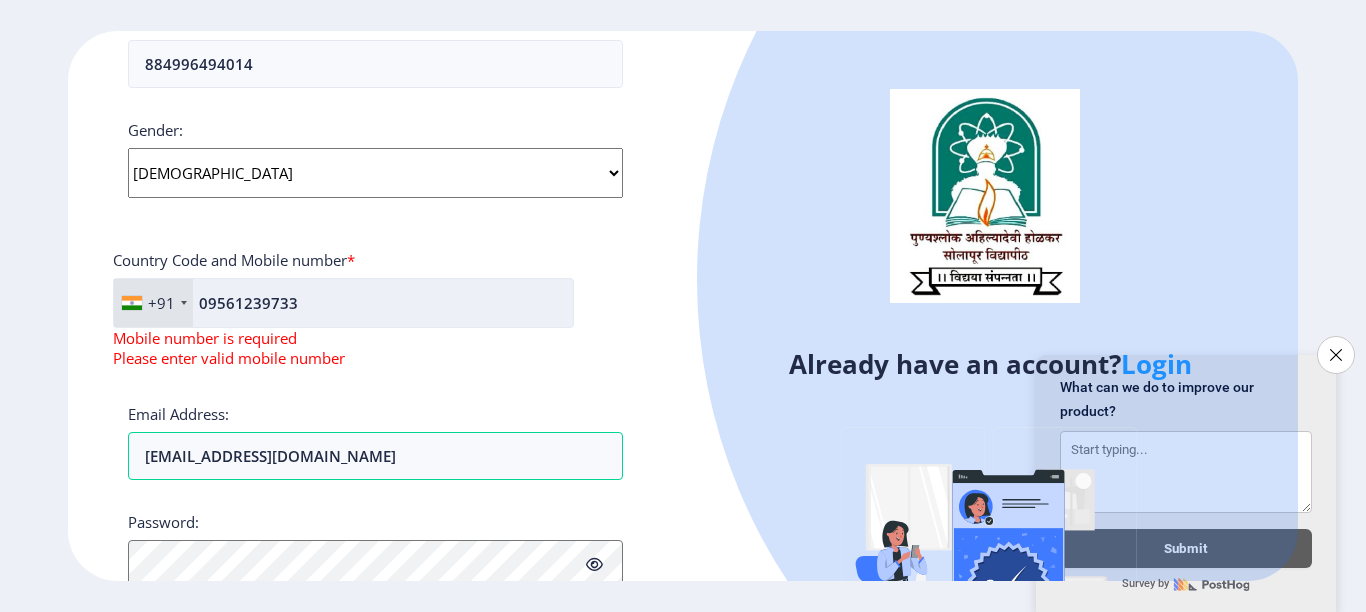 scroll, scrollTop: 800, scrollLeft: 0, axis: vertical 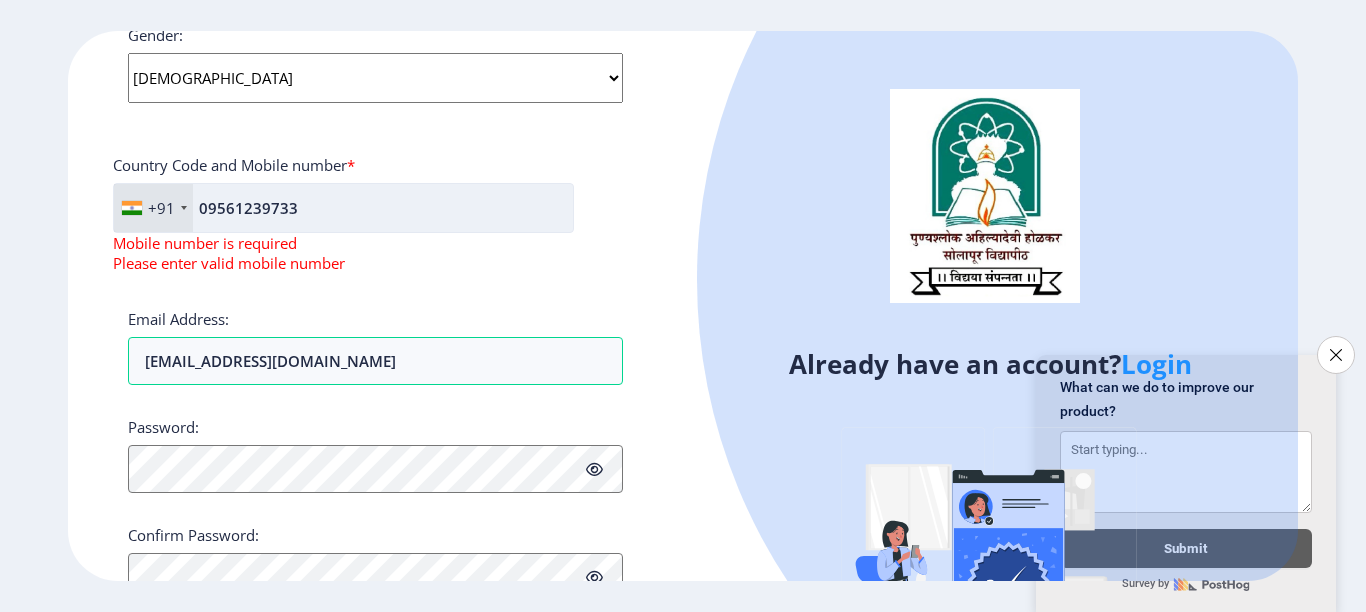 click on "09561239733" 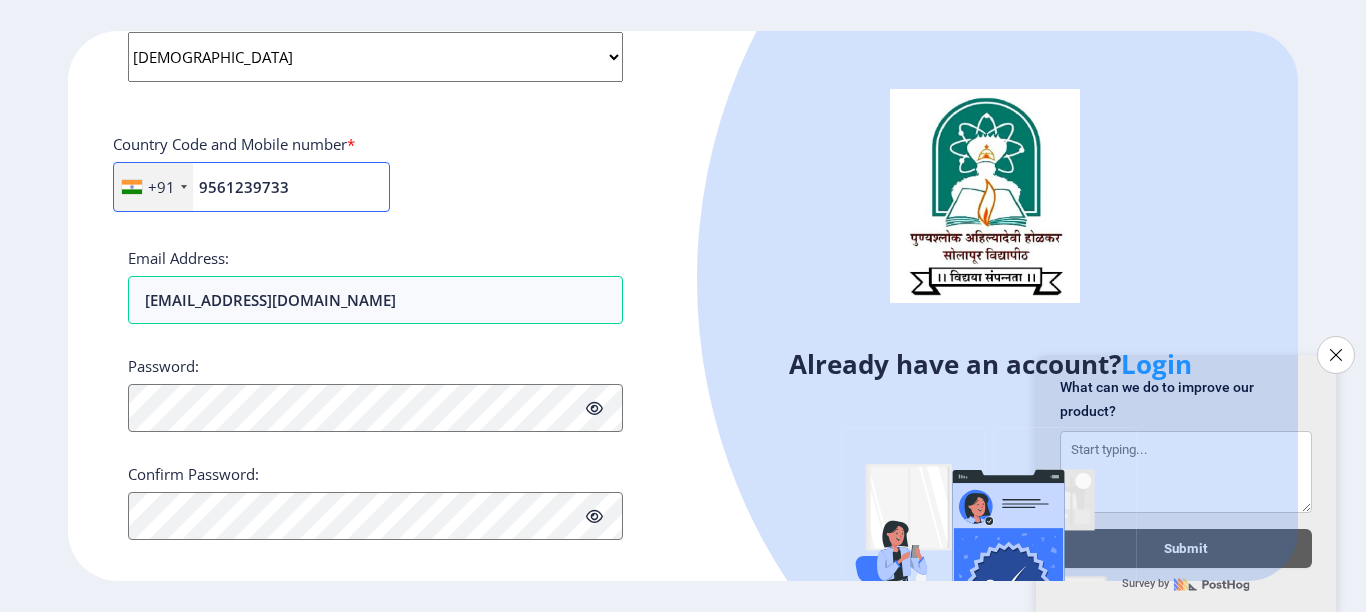 scroll, scrollTop: 841, scrollLeft: 0, axis: vertical 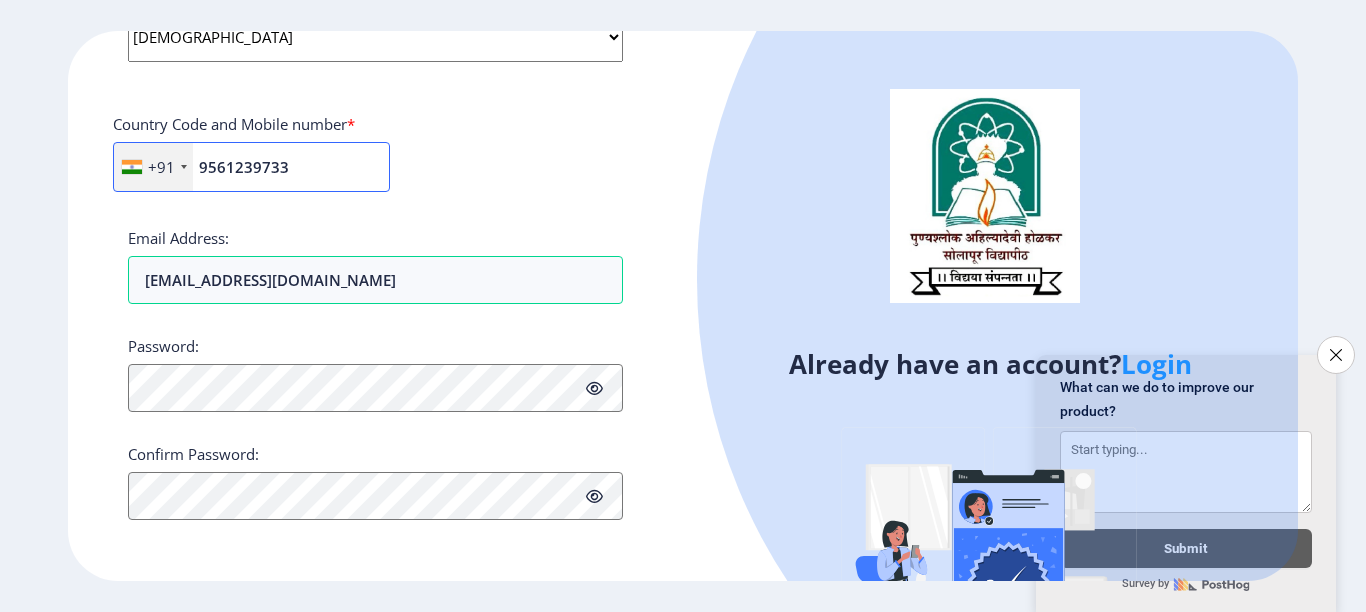 type on "9561239733" 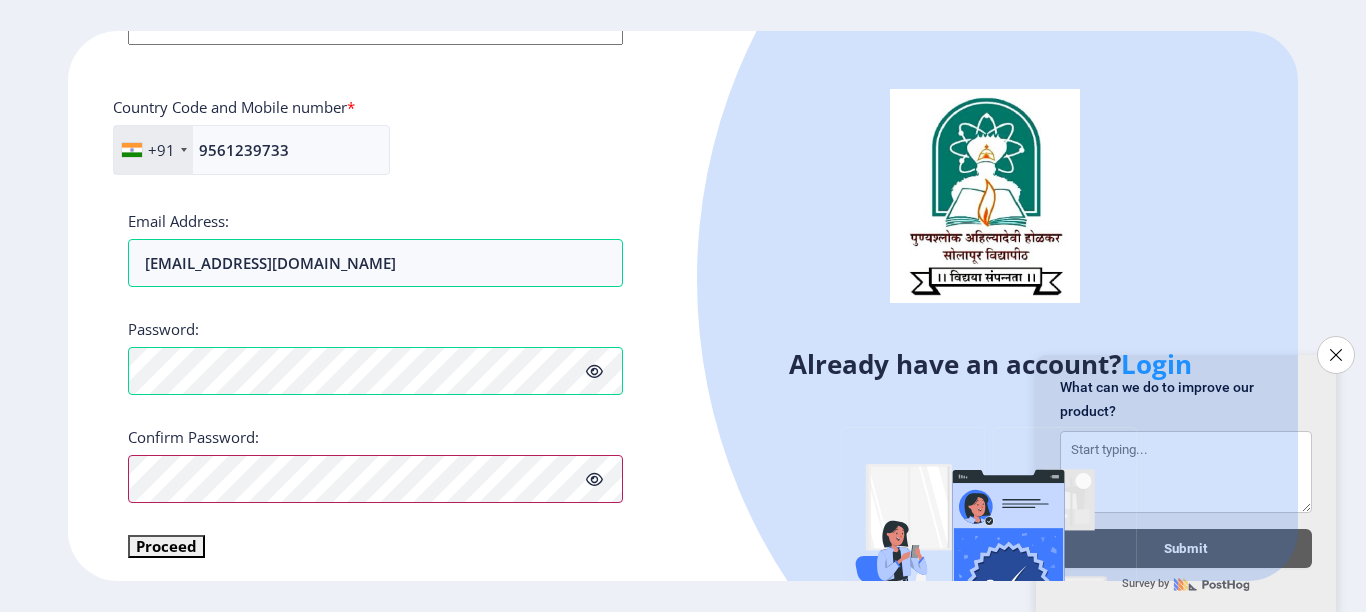scroll, scrollTop: 865, scrollLeft: 0, axis: vertical 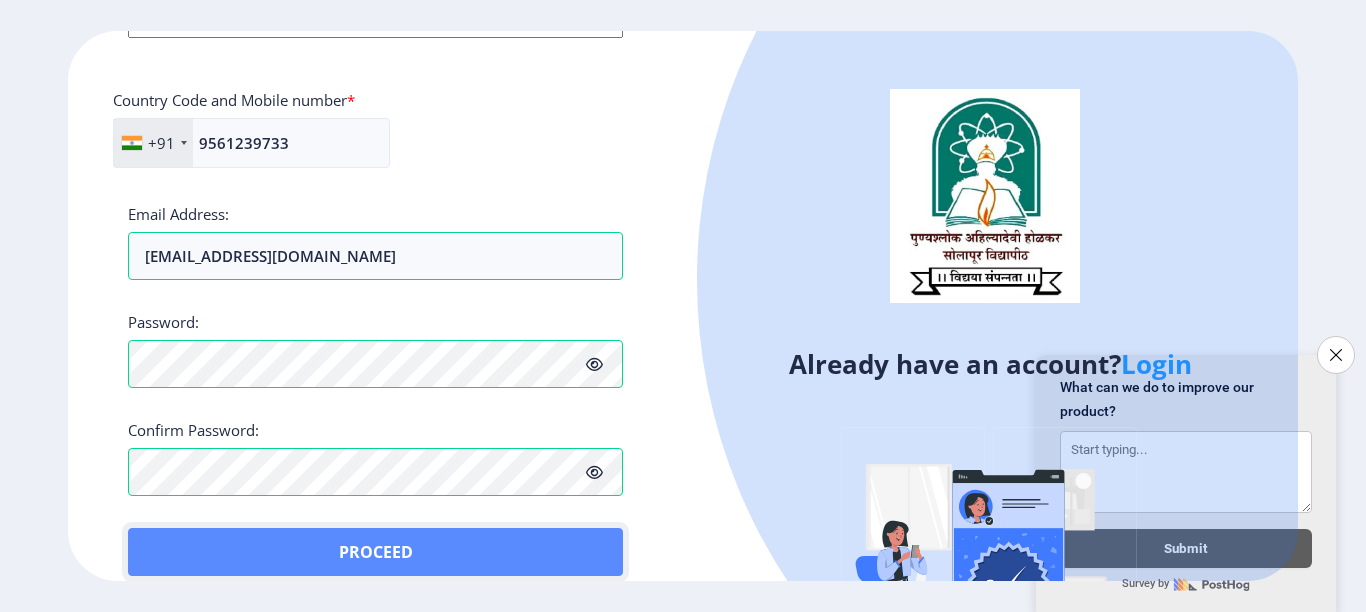 click on "Proceed" 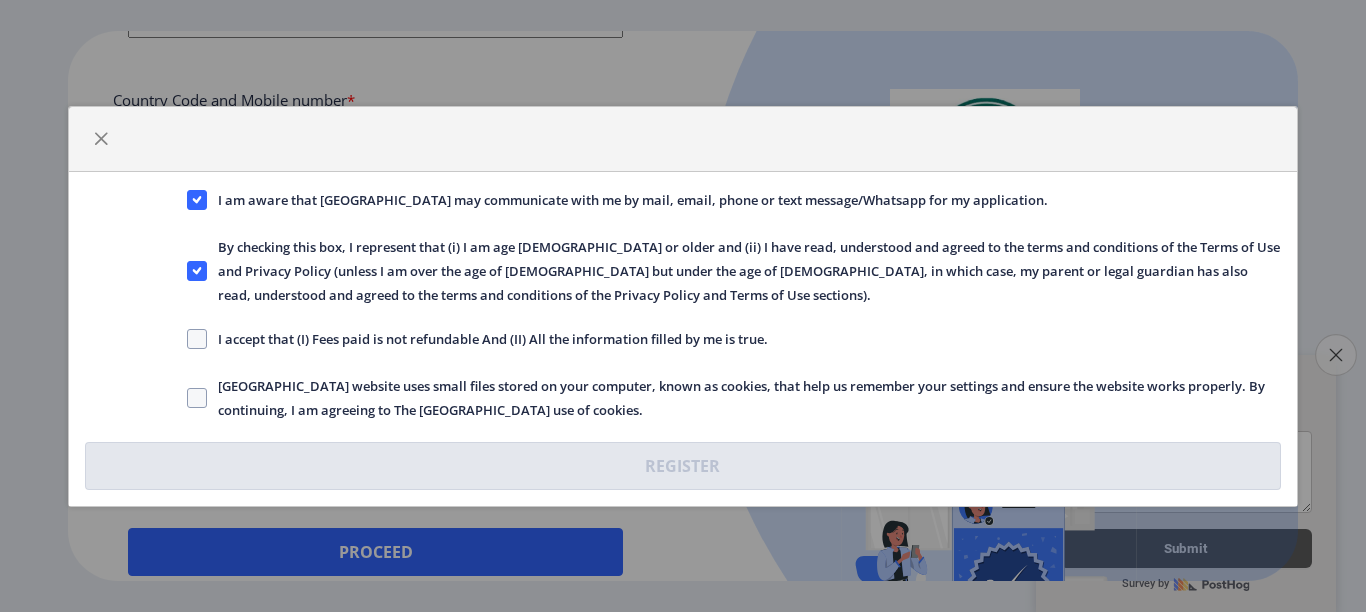click on "Close survey" 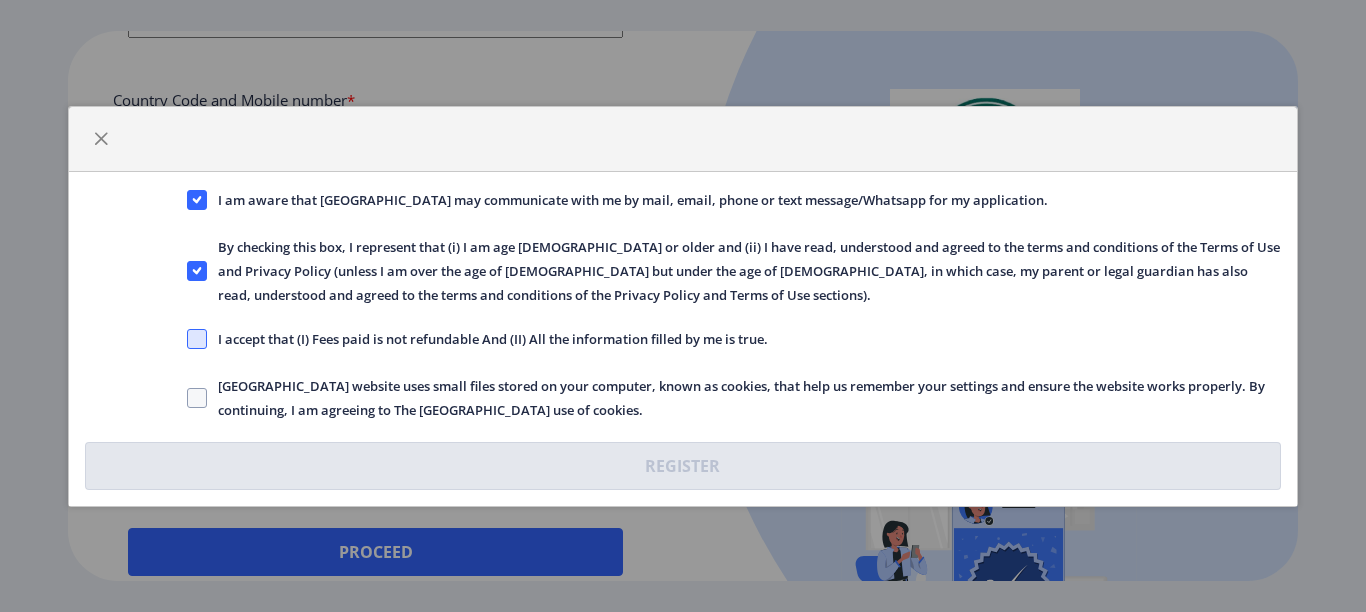 click 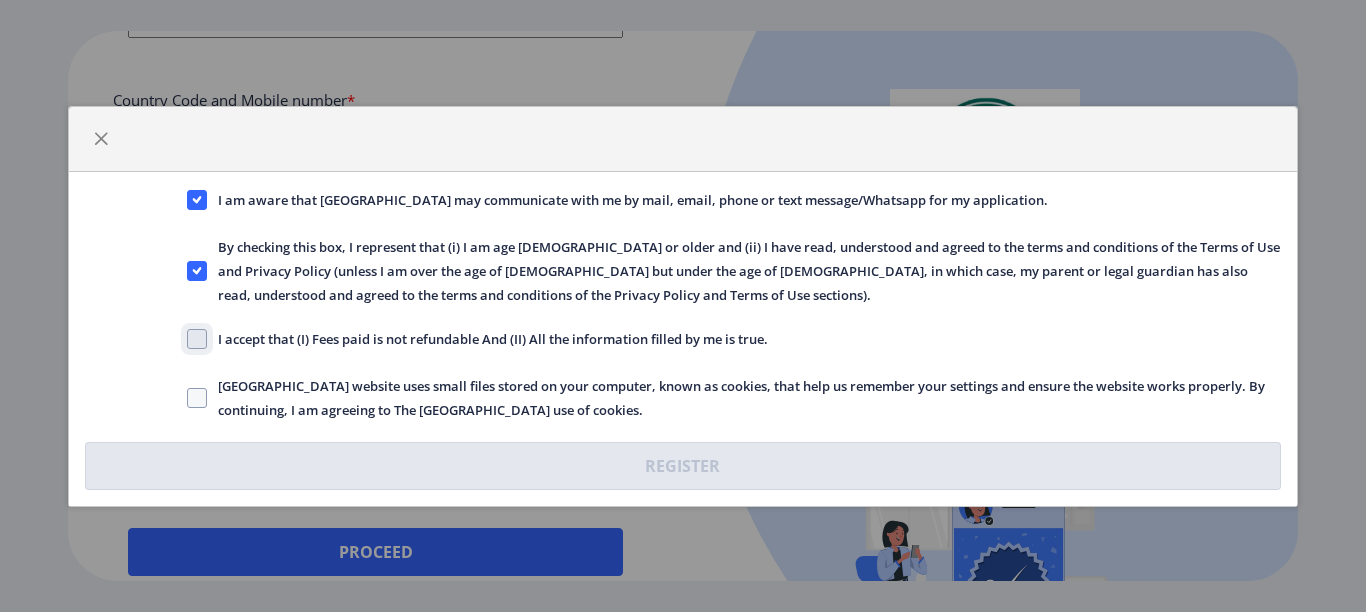 click on "I accept that (I) Fees paid is not refundable And (II) All the information filled by me is true." 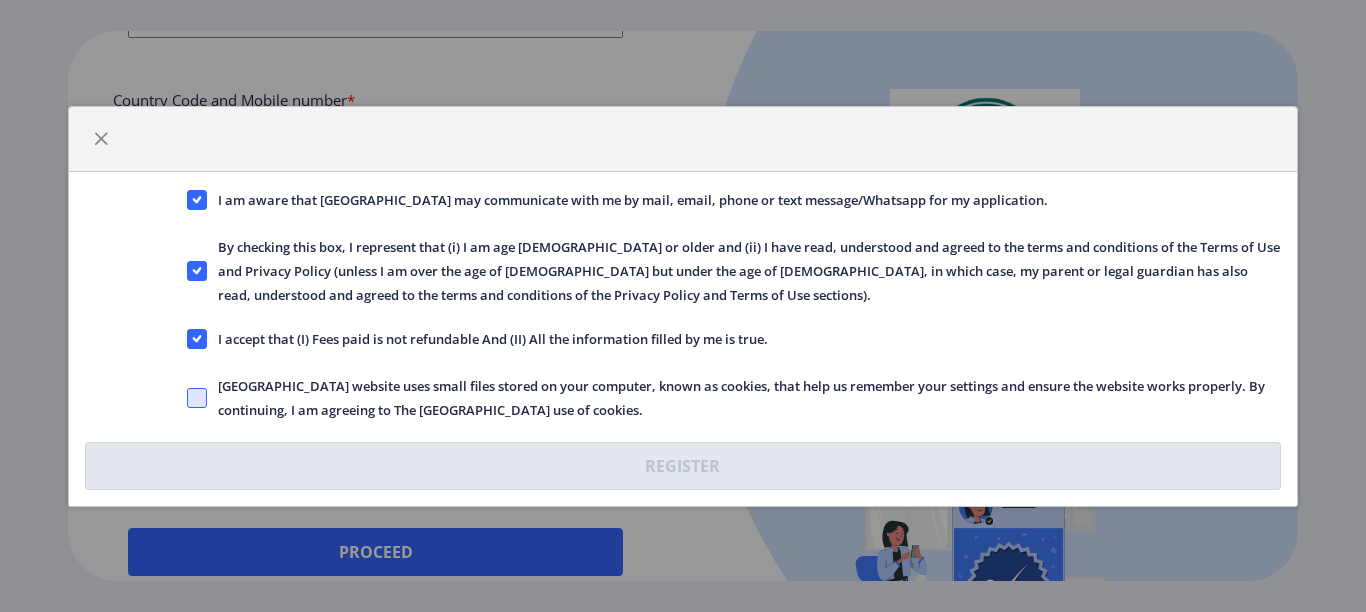 click 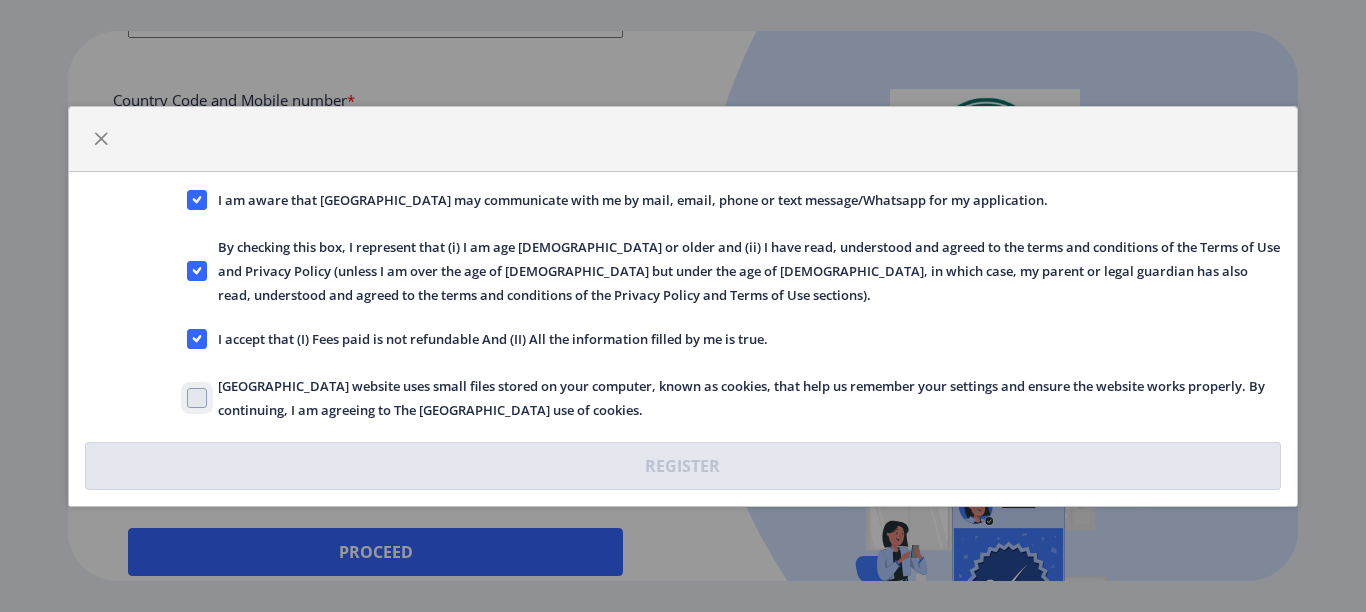 click on "[GEOGRAPHIC_DATA] website uses small files stored on your computer, known as cookies, that help us remember your settings and ensure the website works properly. By continuing, I am agreeing to The [GEOGRAPHIC_DATA] use of cookies." 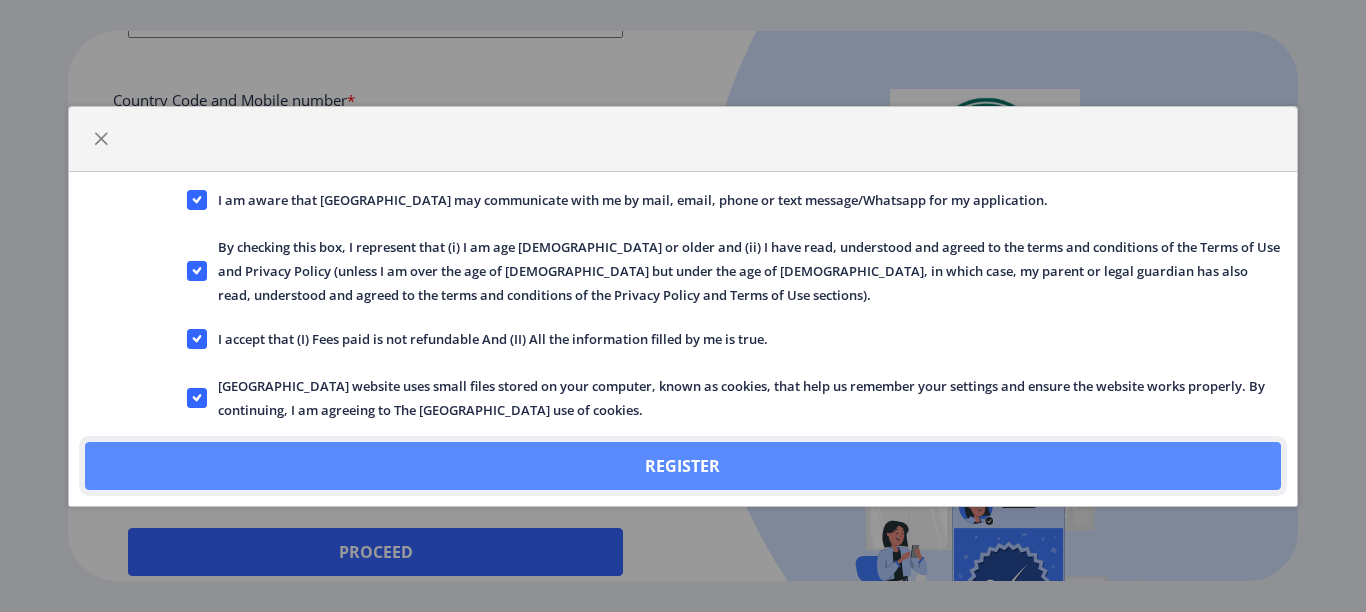 click on "Register" 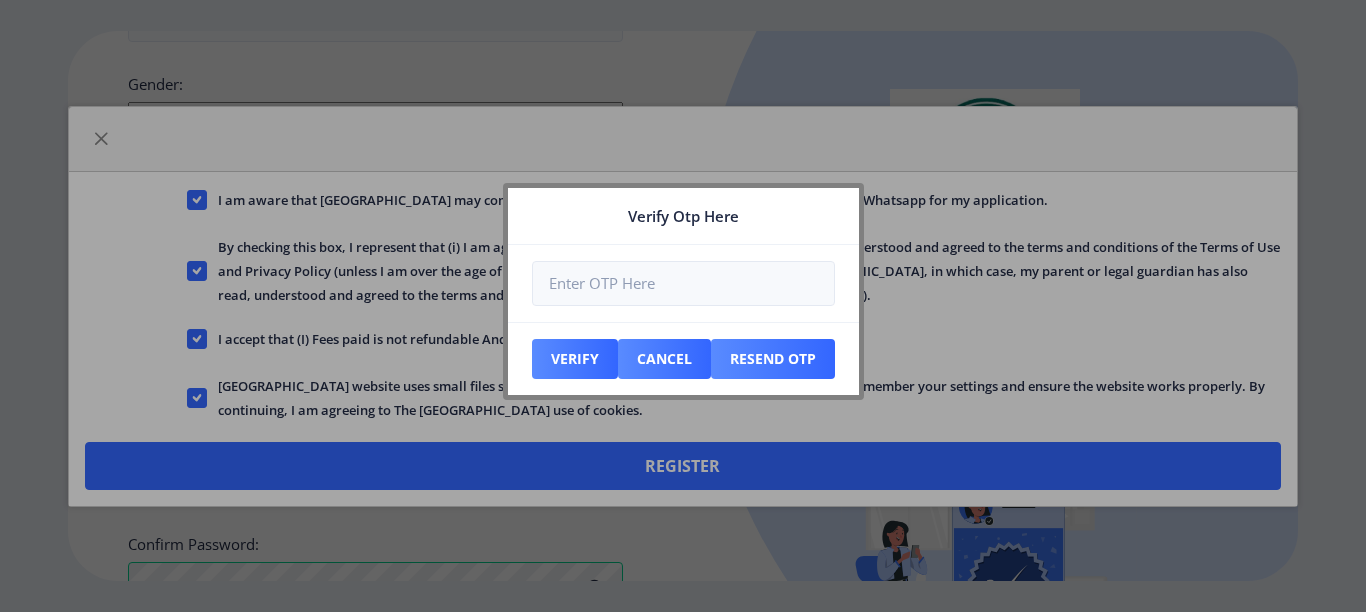 scroll, scrollTop: 979, scrollLeft: 0, axis: vertical 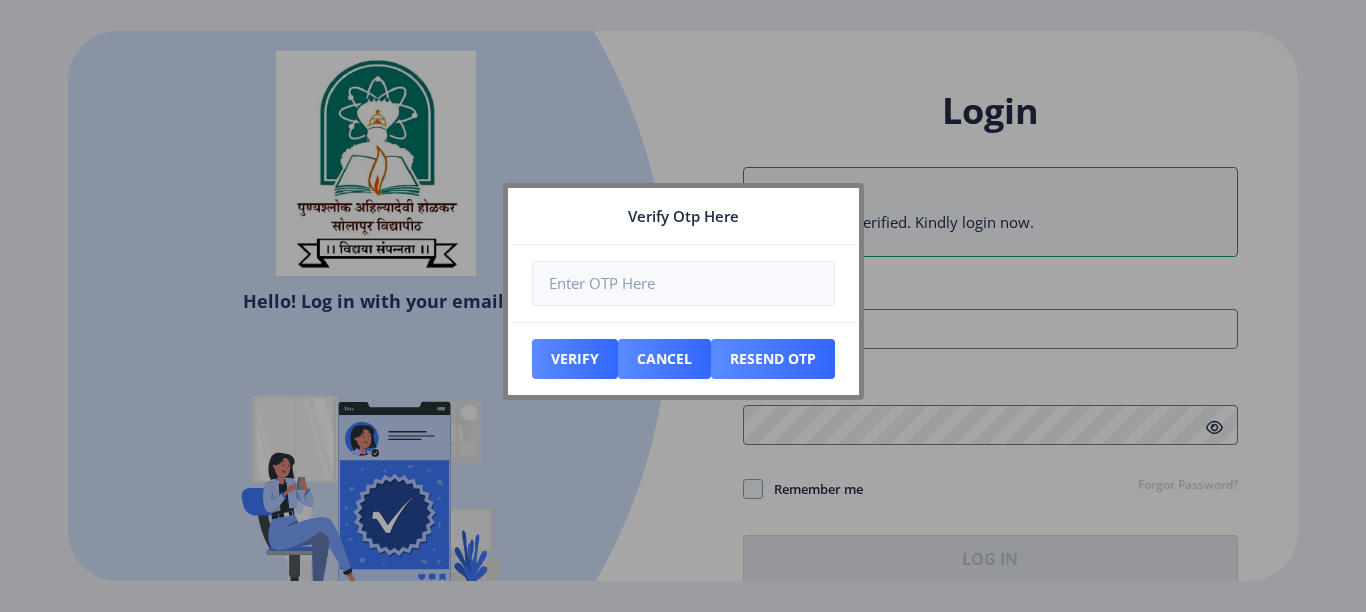 type on "9561239733" 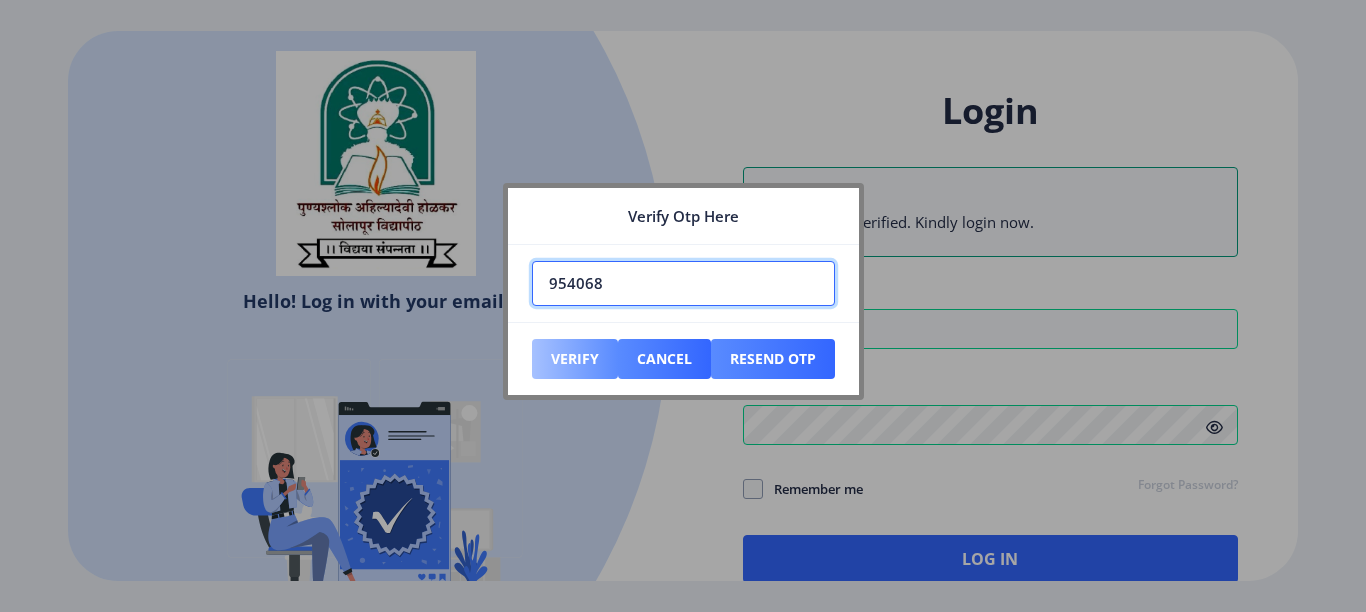 type on "954068" 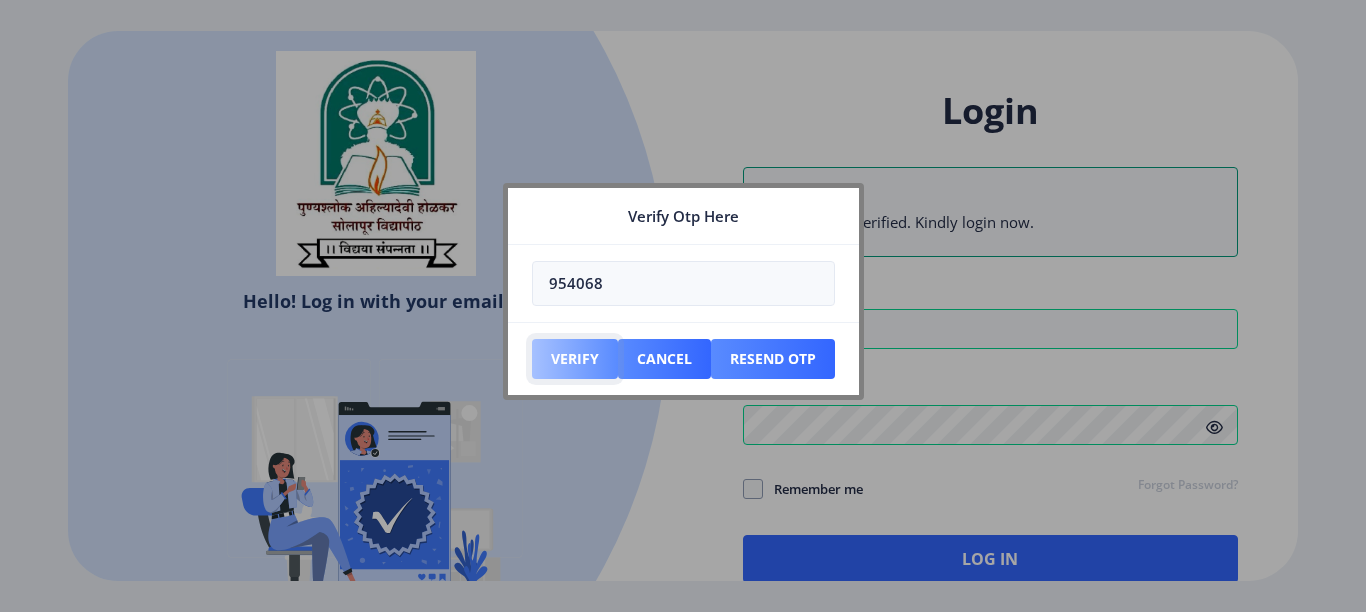 click on "Verify" at bounding box center [575, 359] 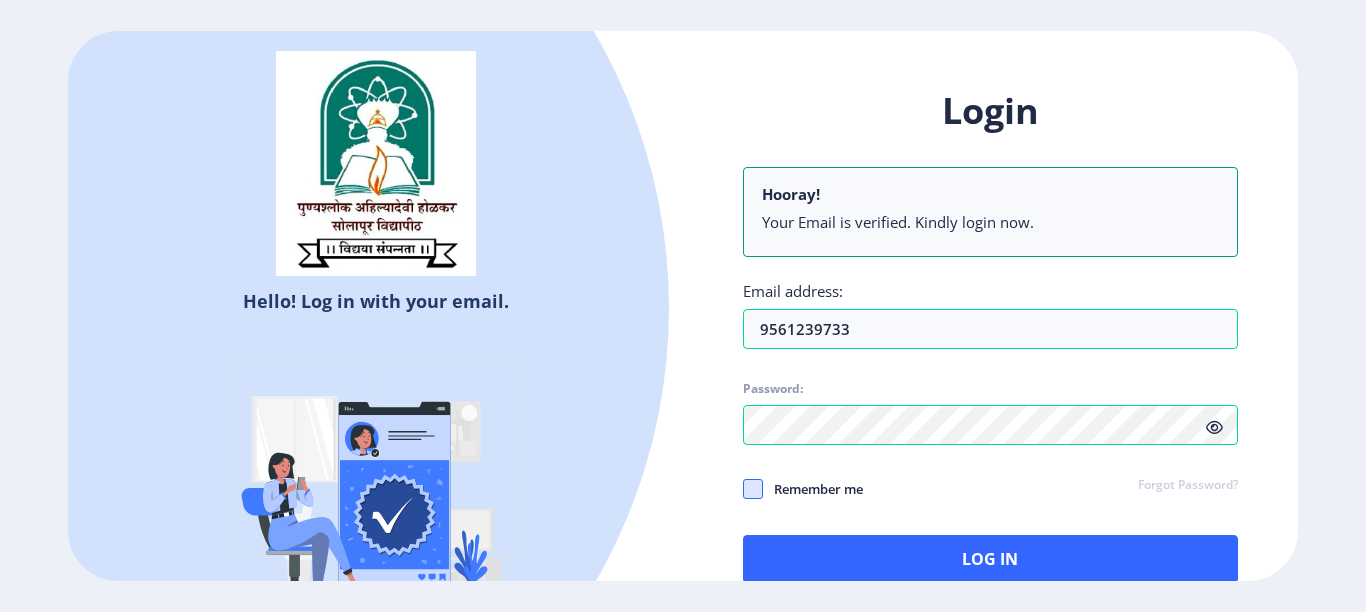 click 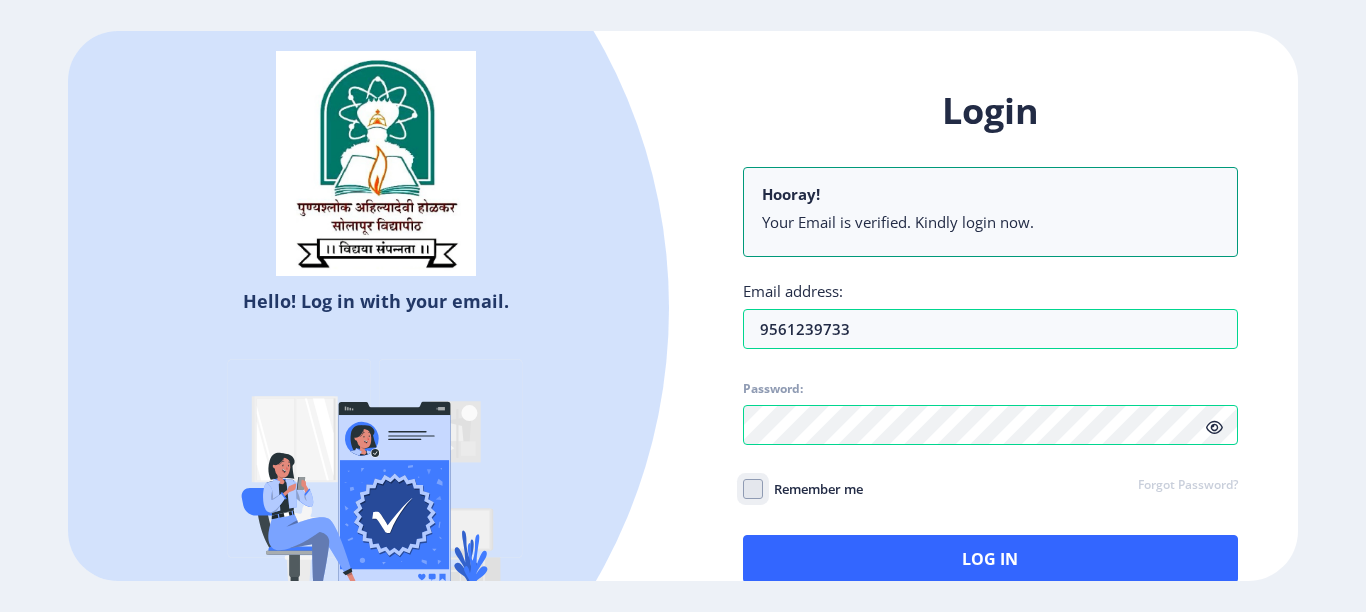 click on "Remember me" 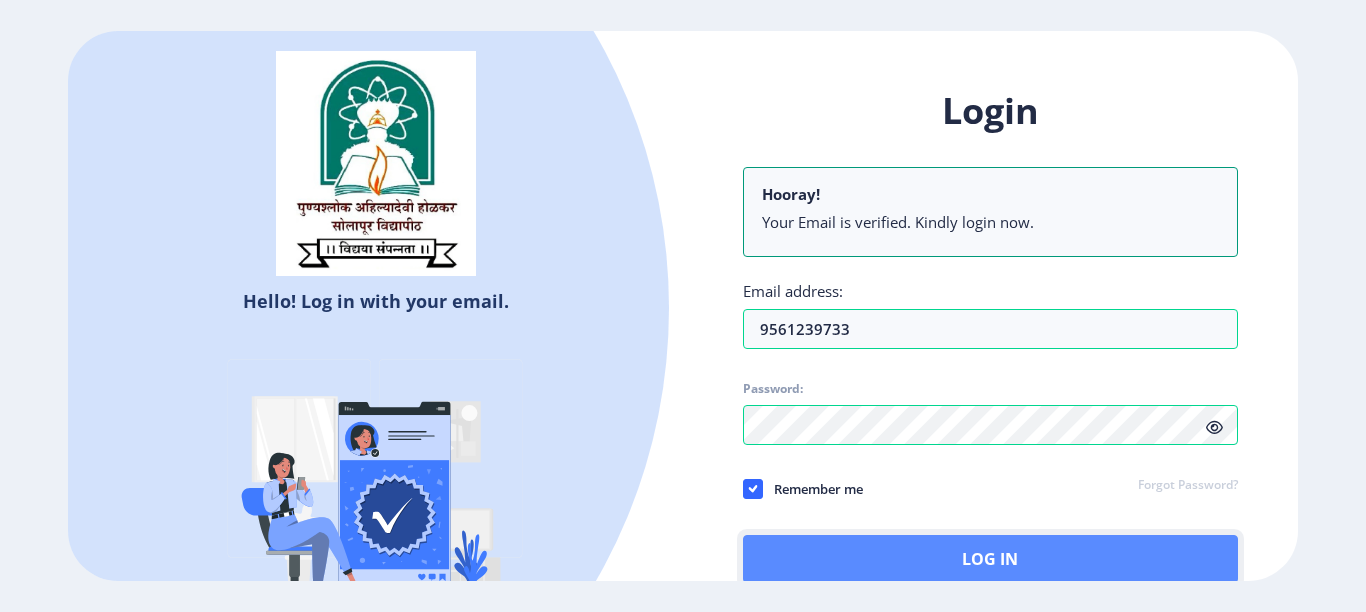 click on "Log In" 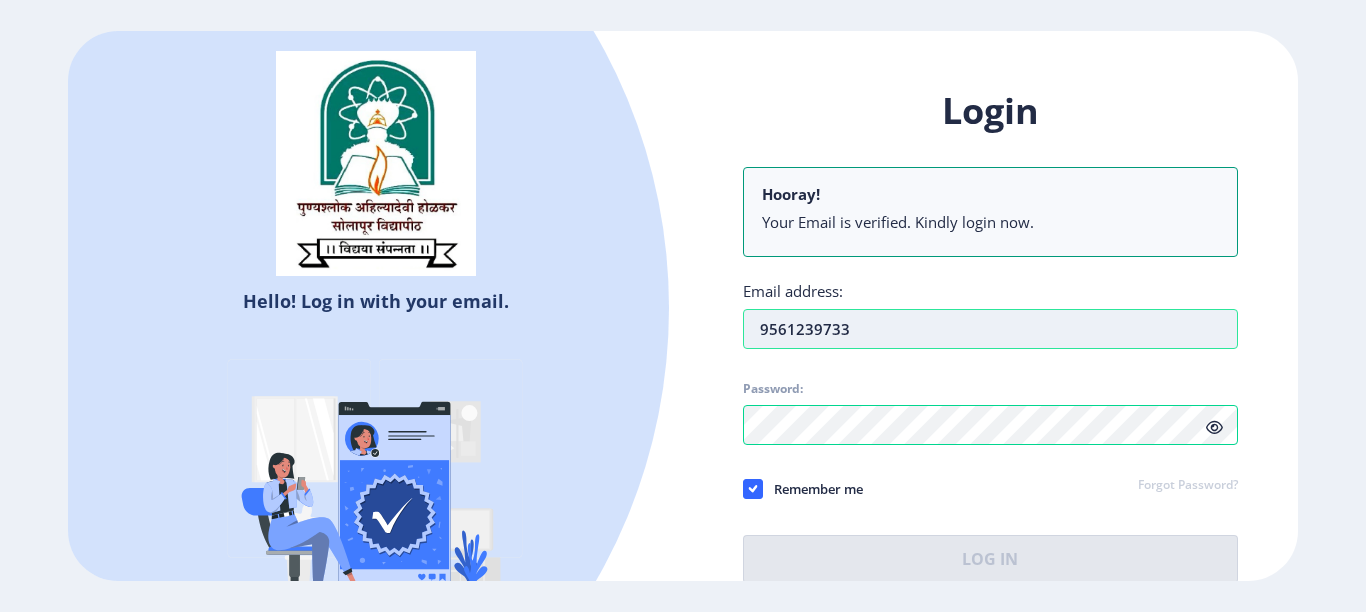 click on "9561239733" at bounding box center (990, 329) 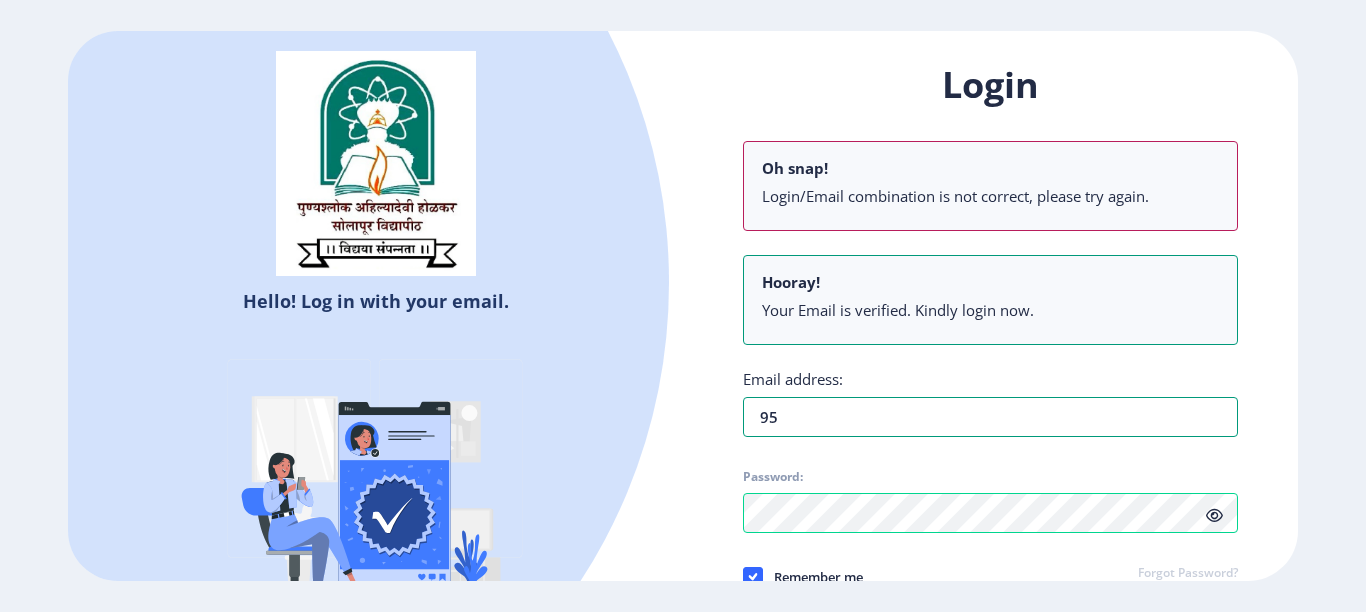 type on "9" 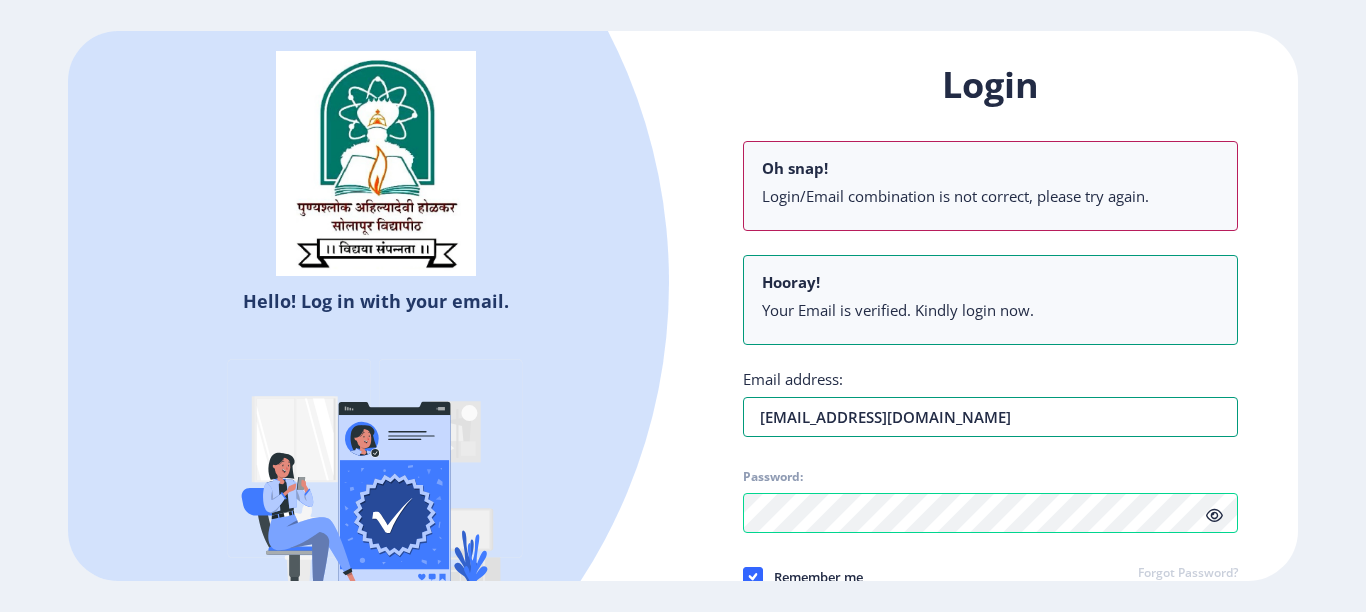 type on "[EMAIL_ADDRESS][DOMAIN_NAME]" 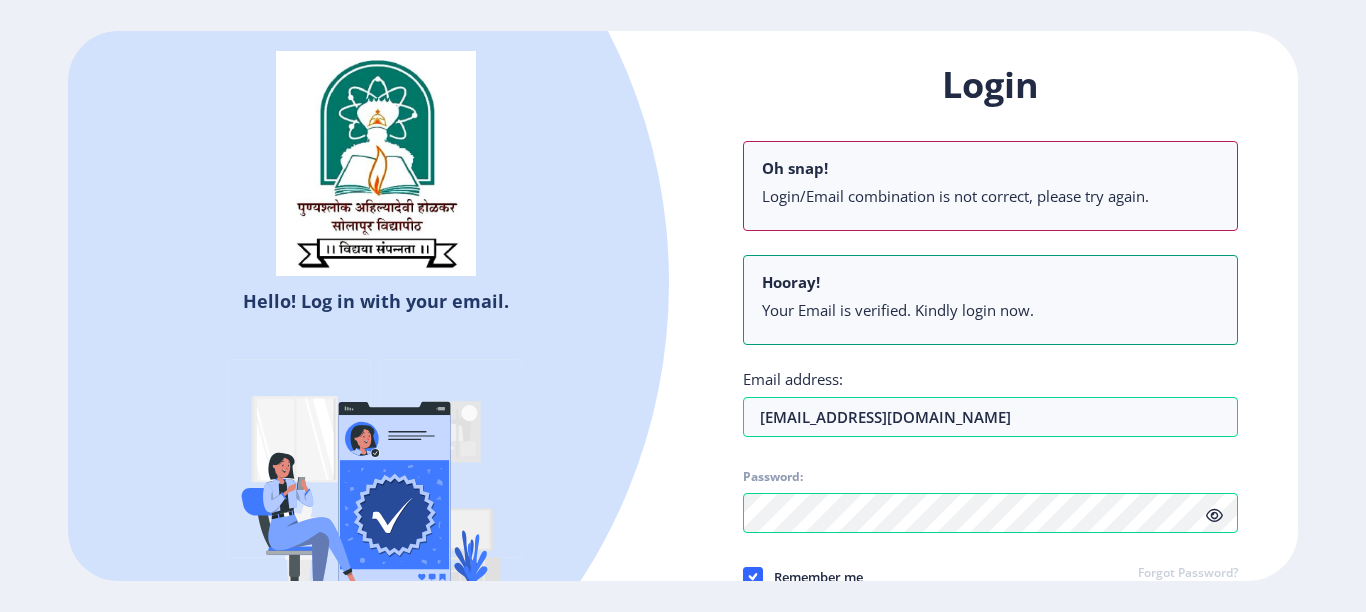 click 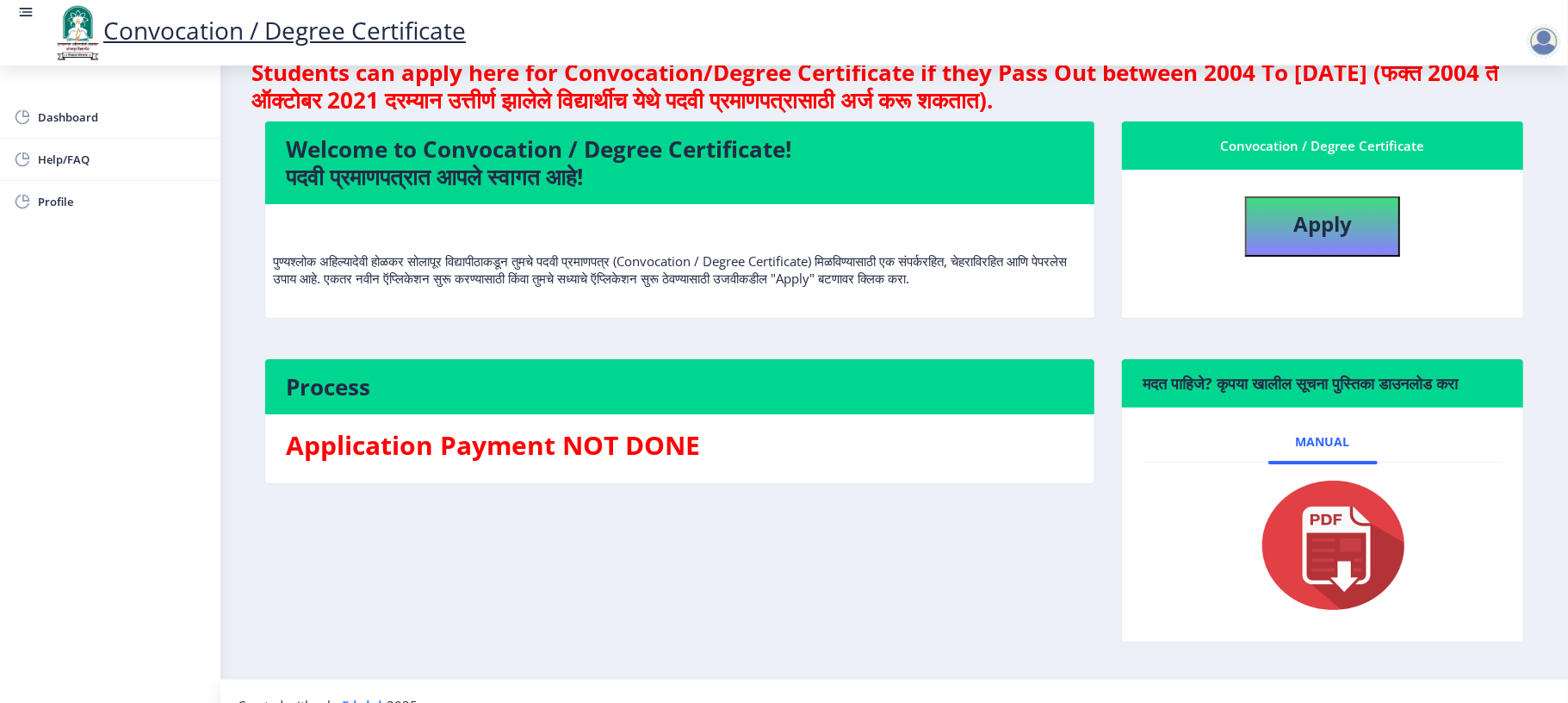 scroll, scrollTop: 0, scrollLeft: 0, axis: both 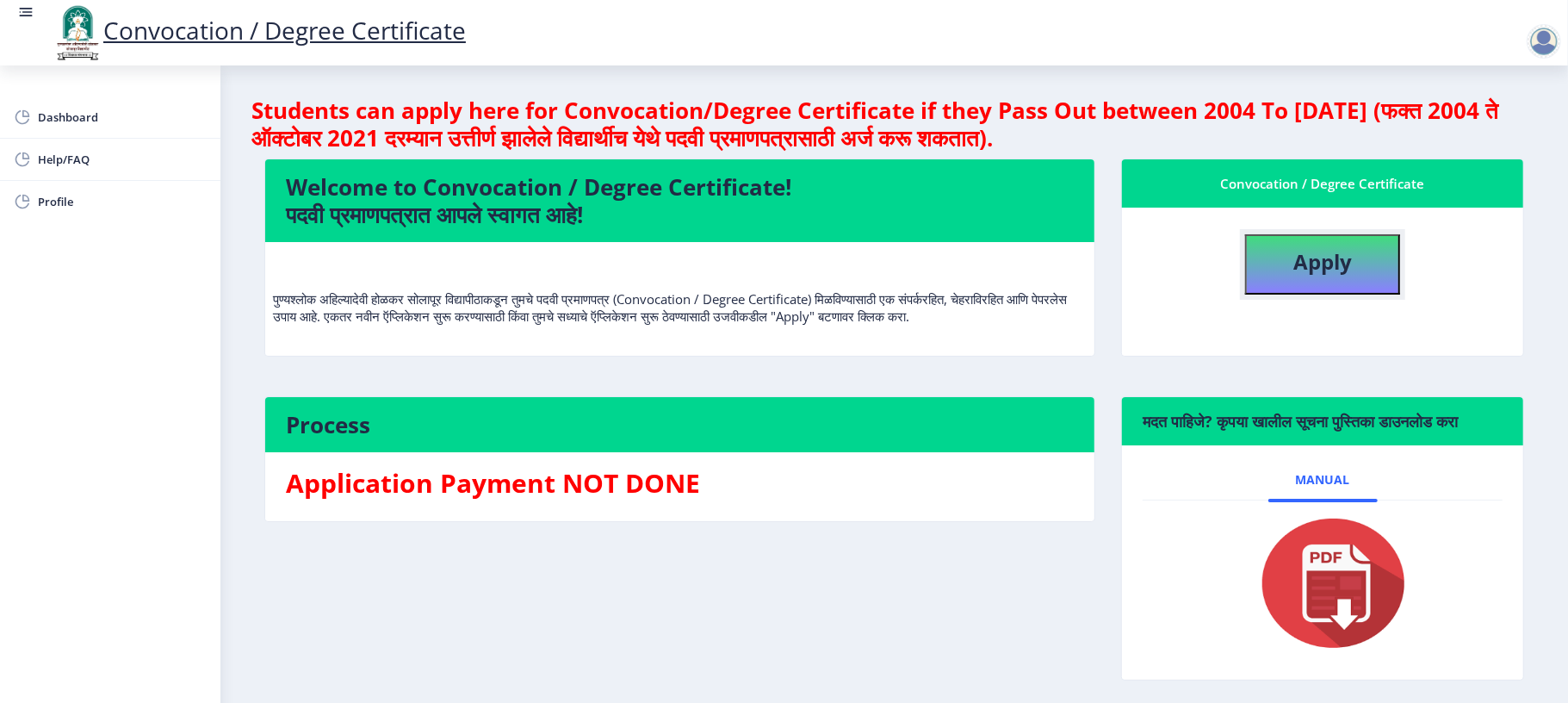 click on "Apply" 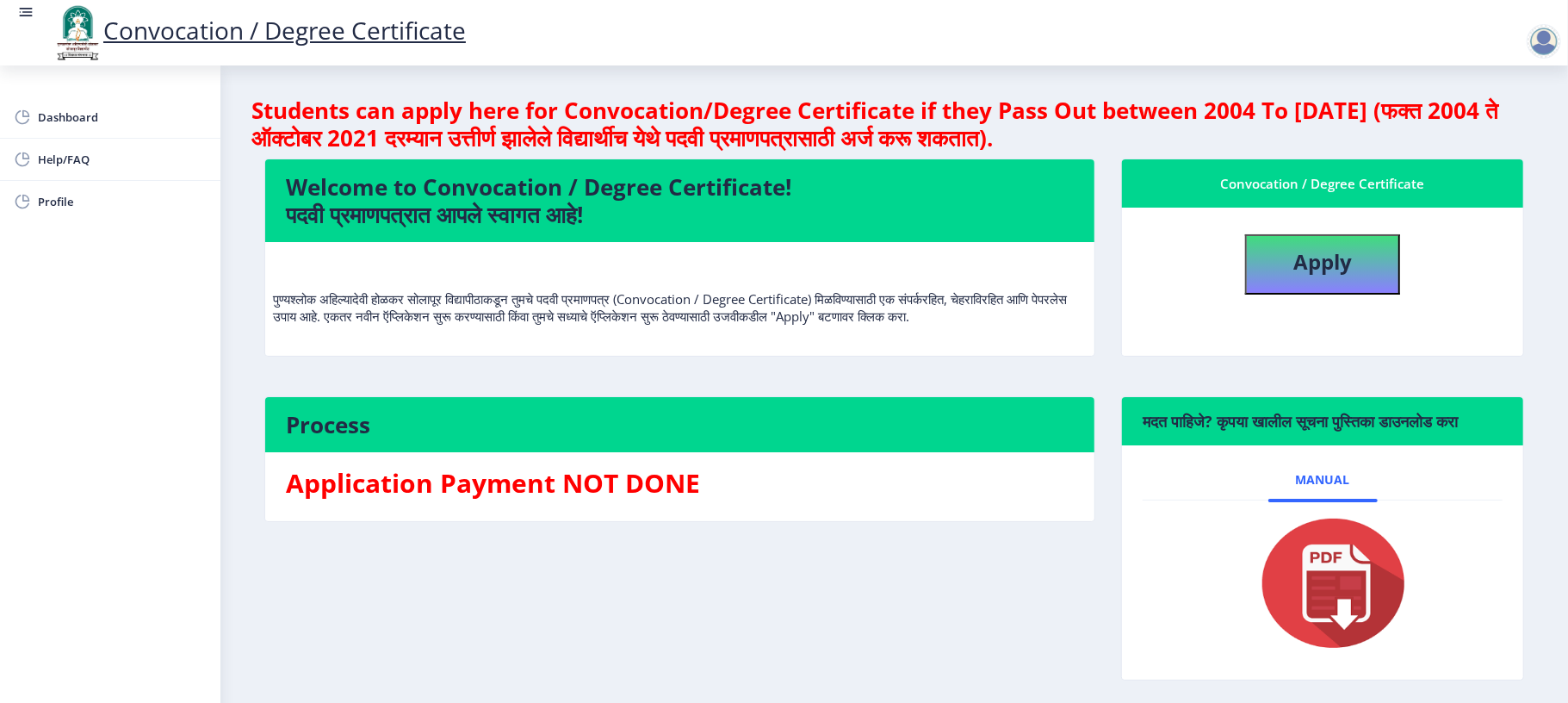select 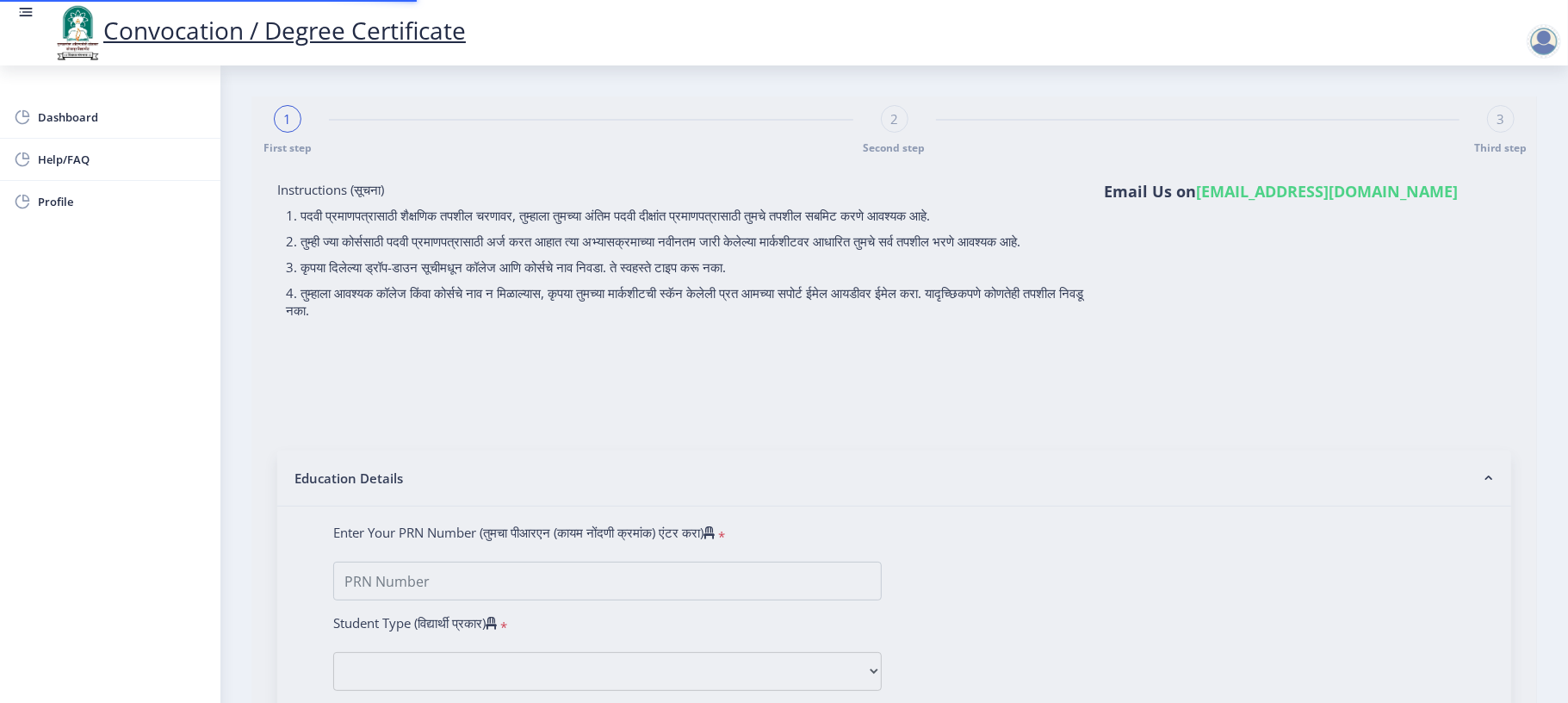 type on "[PERSON_NAME] [PERSON_NAME]" 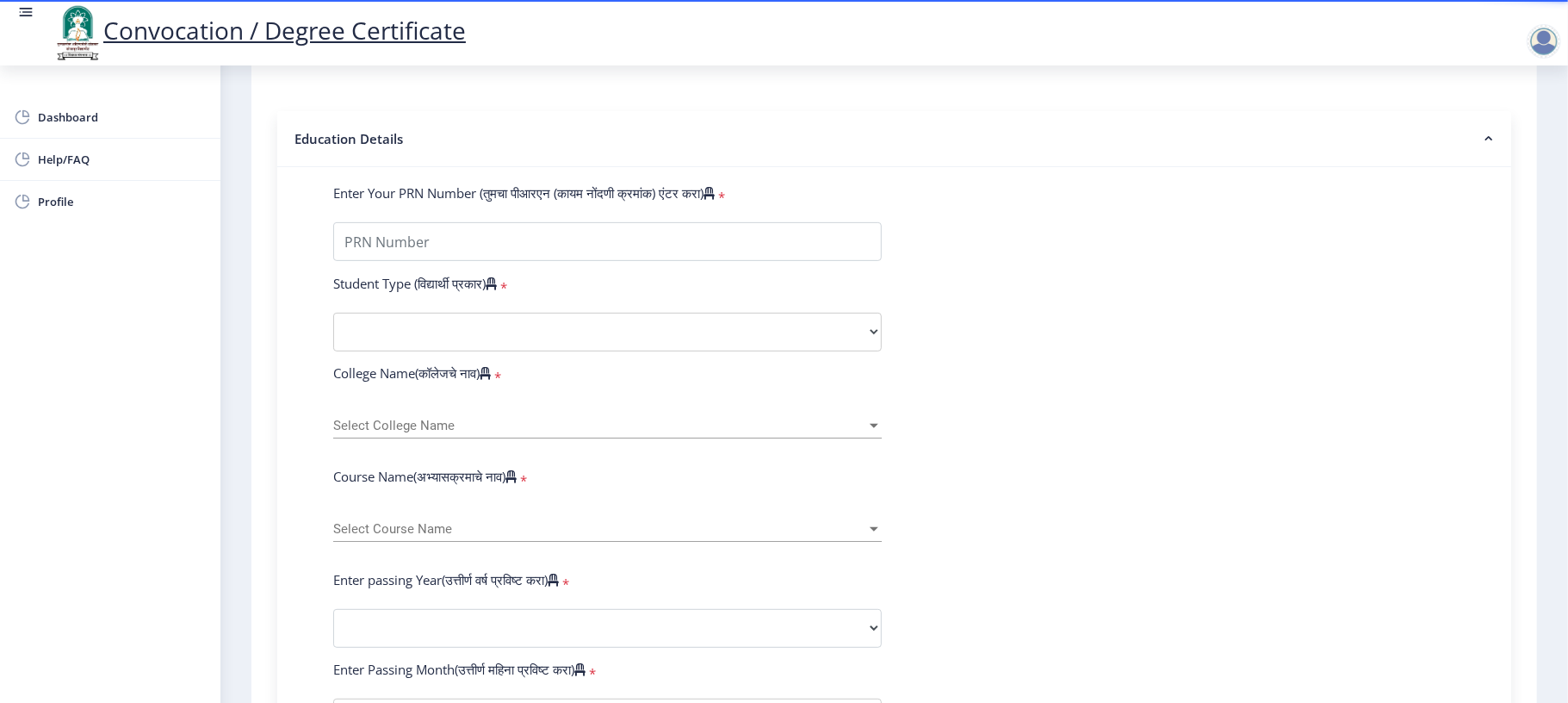 scroll, scrollTop: 345, scrollLeft: 0, axis: vertical 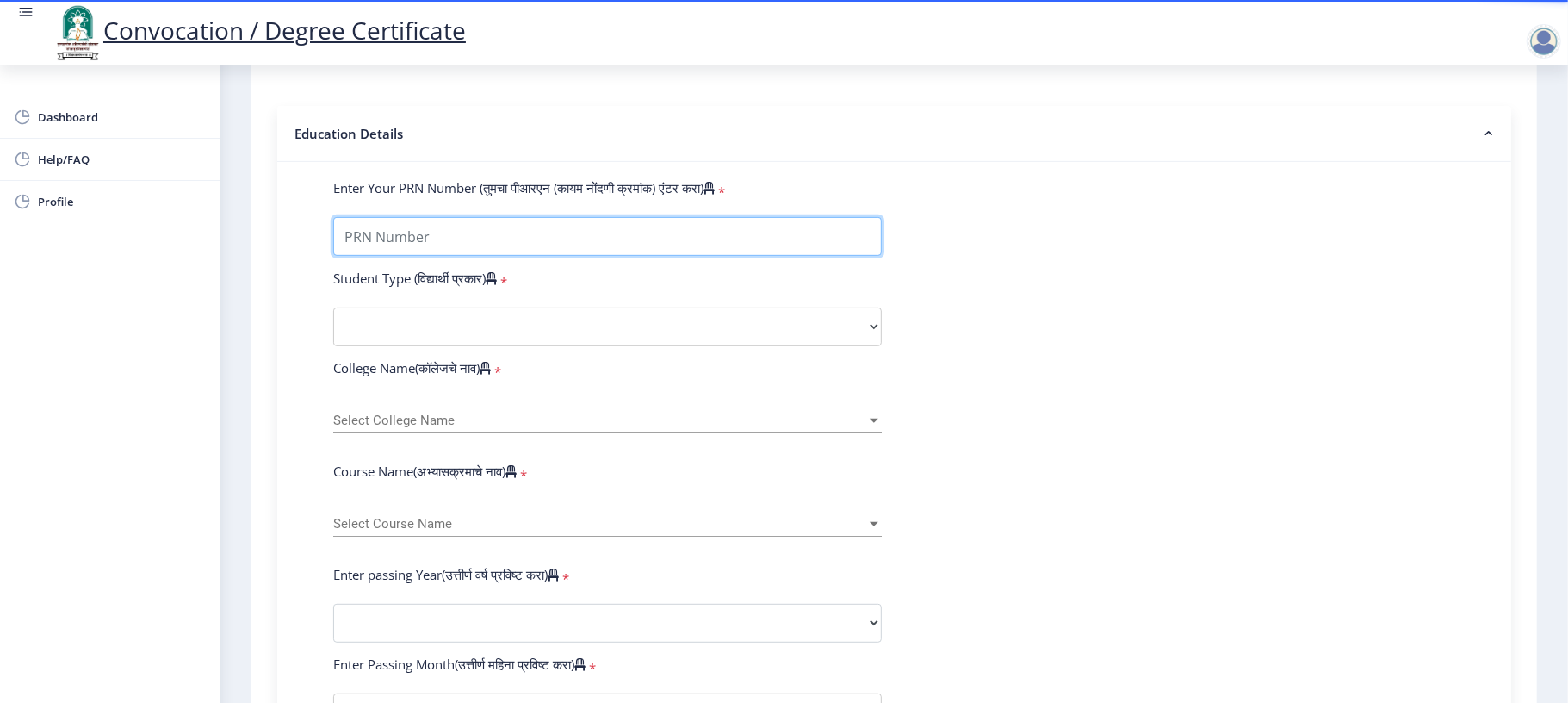 click on "Enter Your PRN Number (तुमचा पीआरएन (कायम नोंदणी क्रमांक) एंटर करा)" at bounding box center [607, 236] 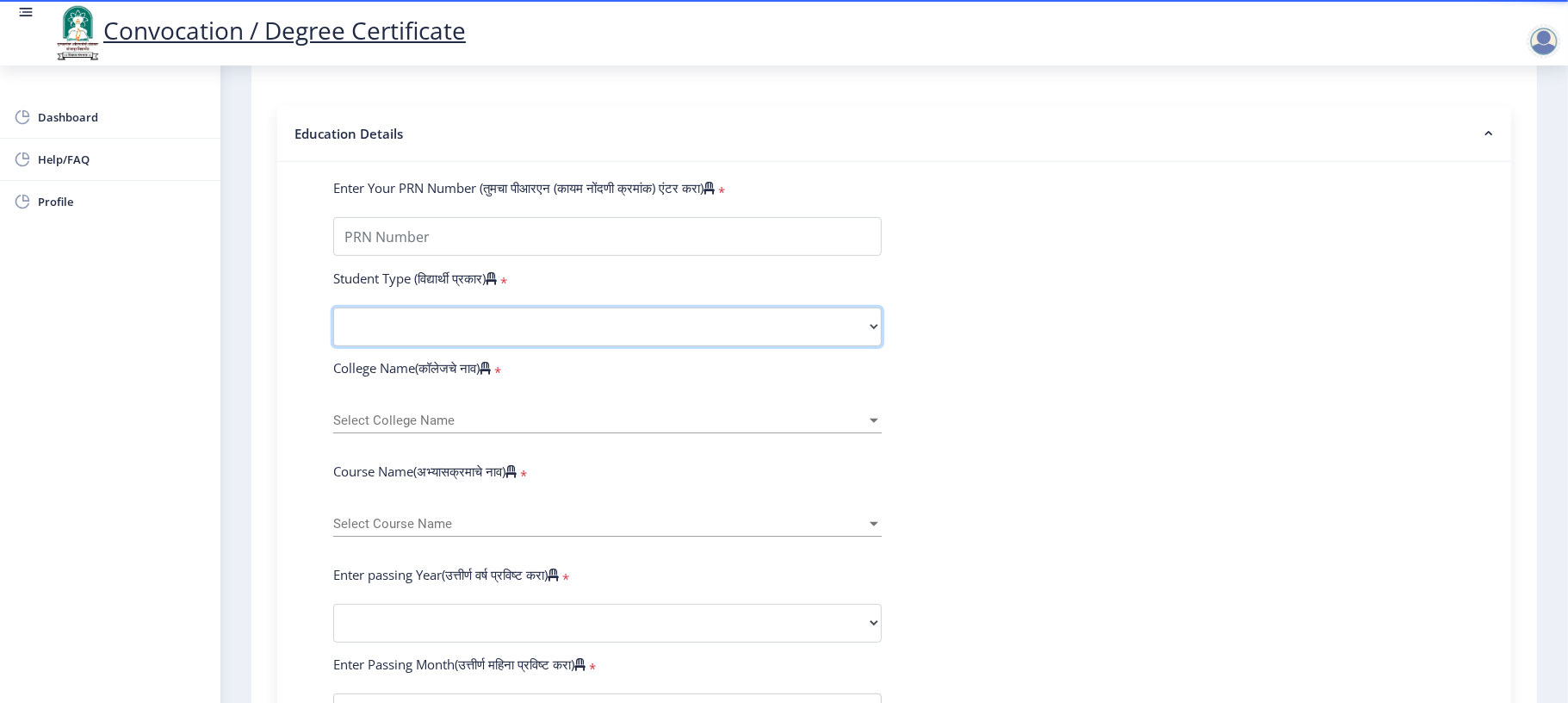 click on "Select Student Type Regular External" at bounding box center (607, 327) 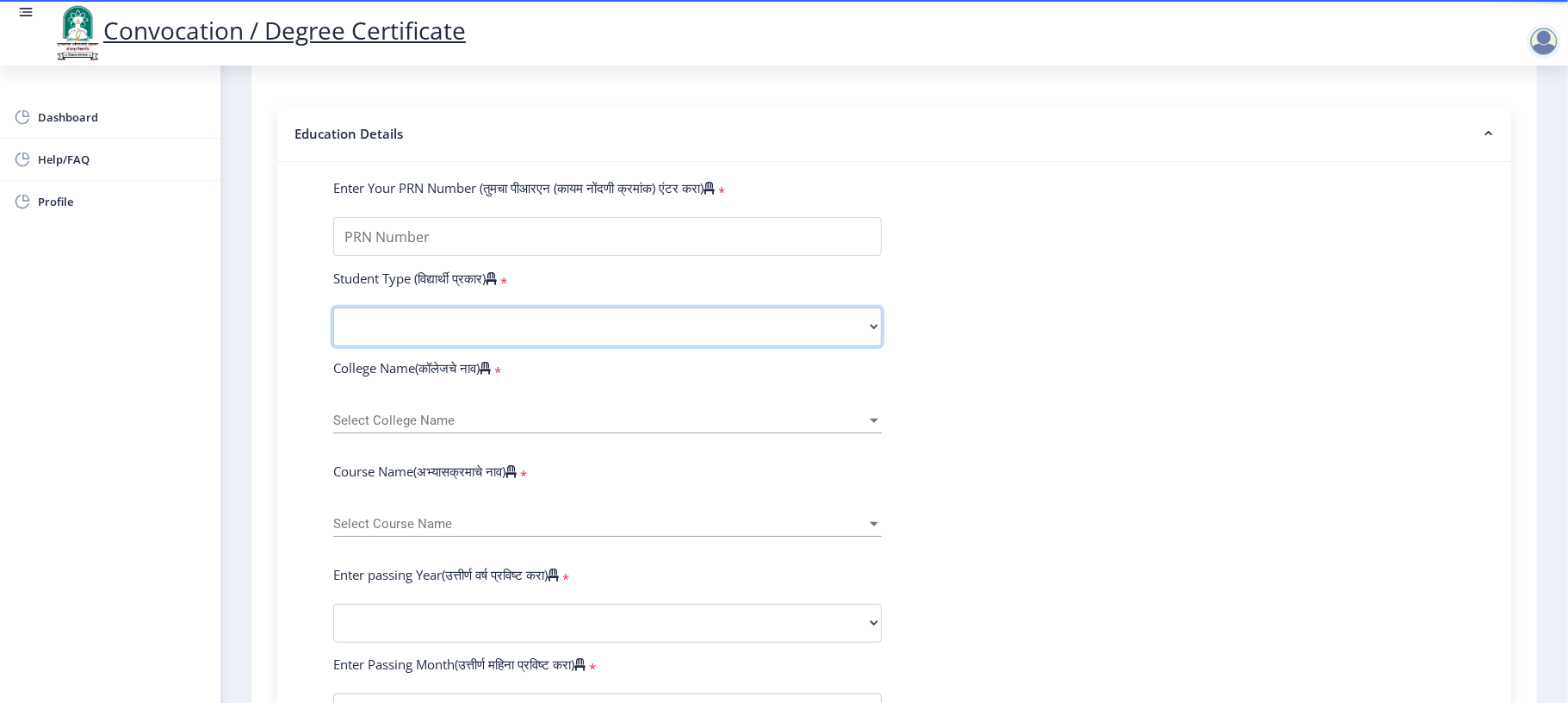 select on "Regular" 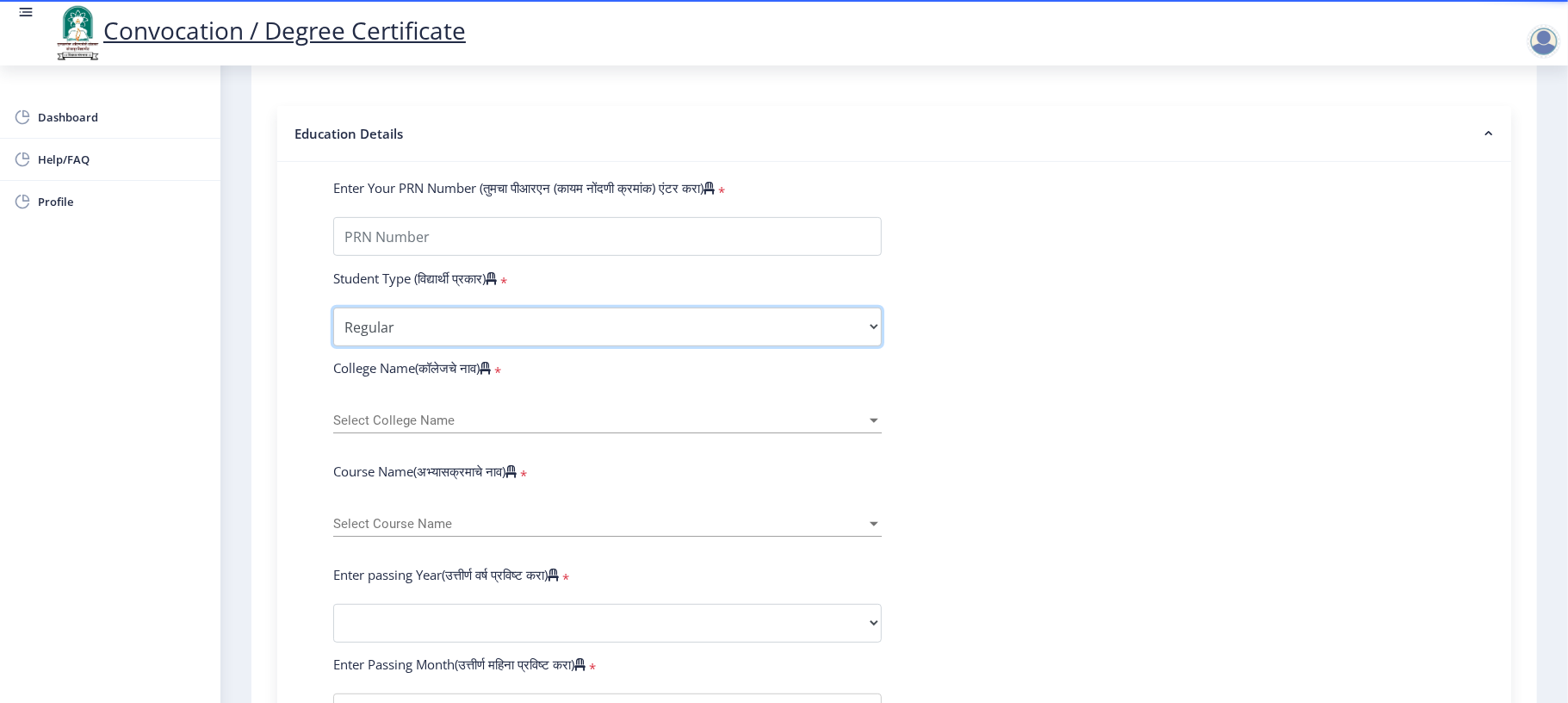click on "Select Student Type Regular External" at bounding box center (607, 327) 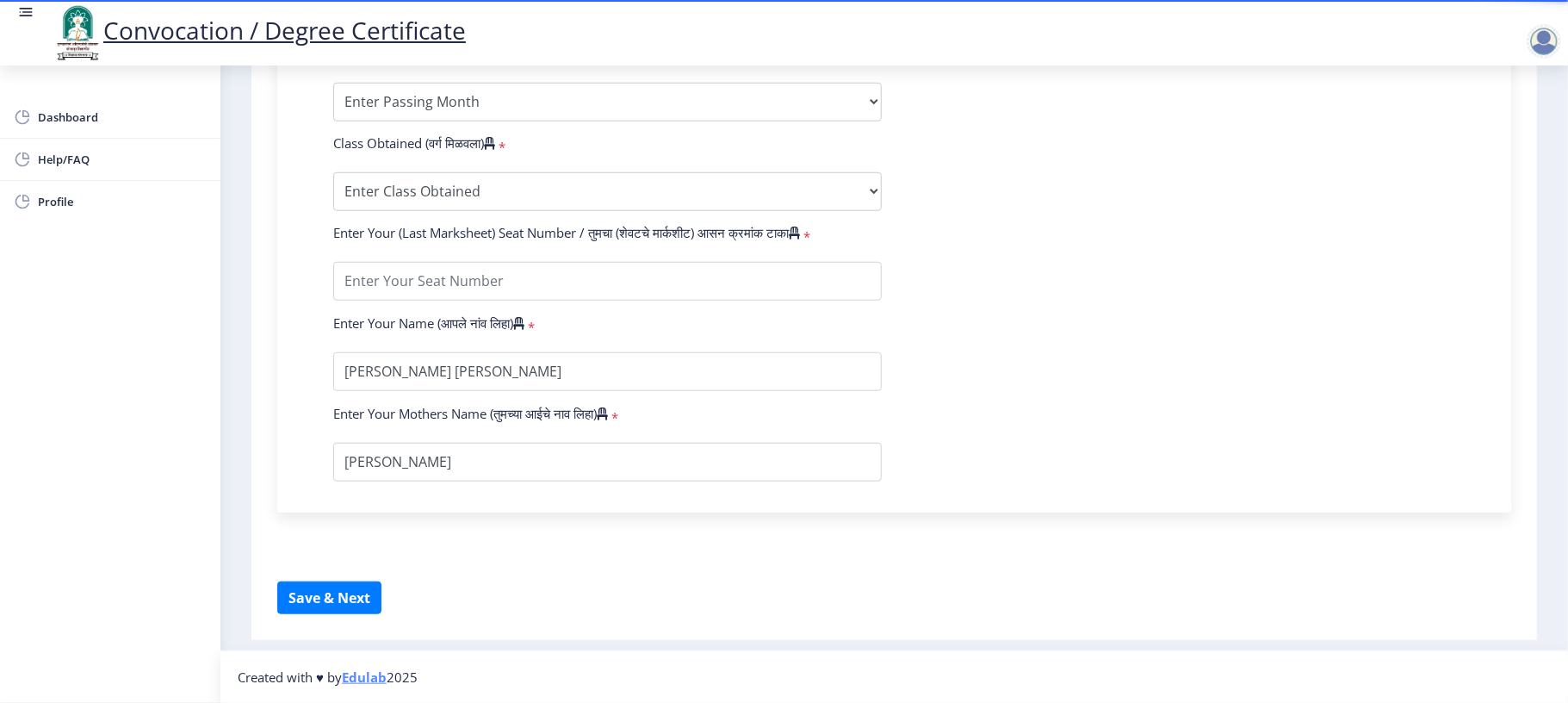 scroll, scrollTop: 398, scrollLeft: 0, axis: vertical 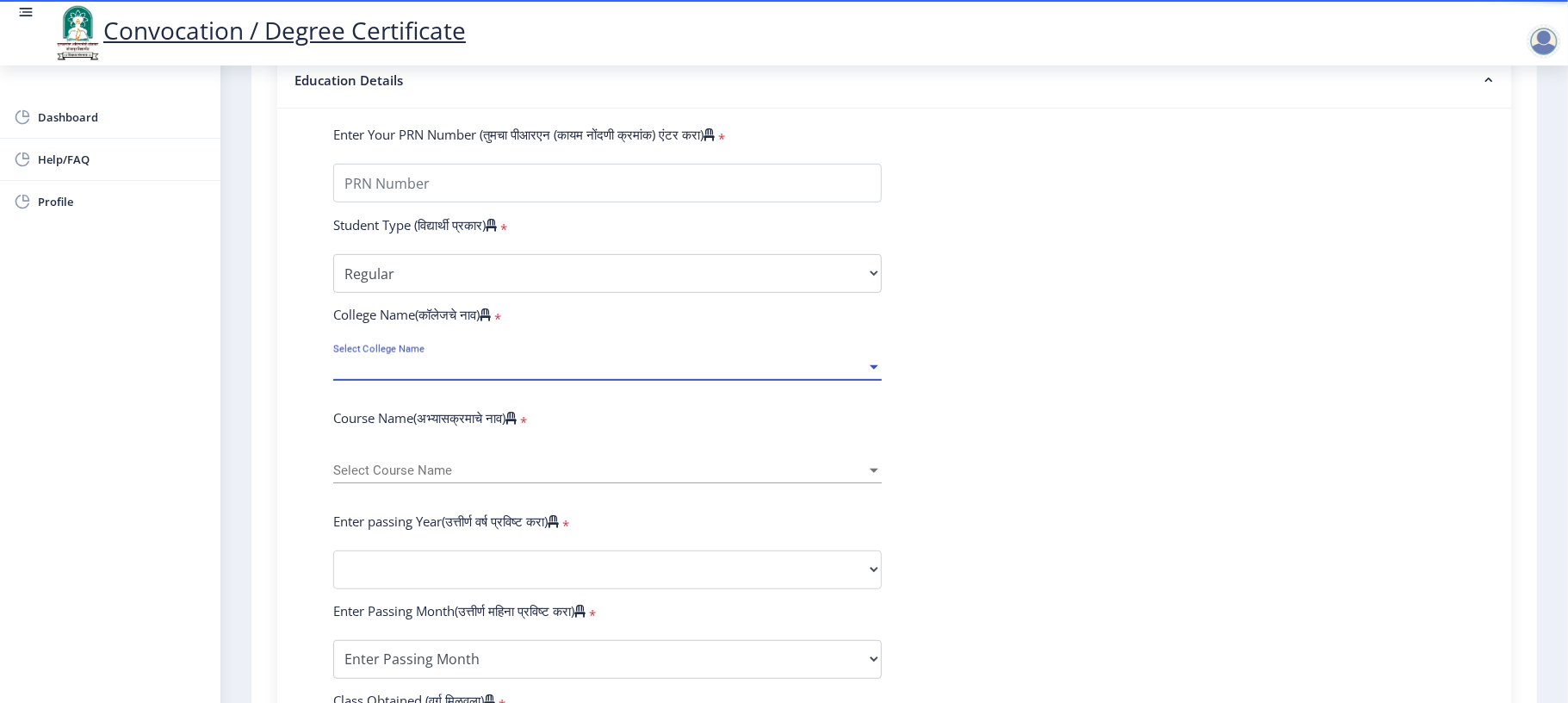 click on "Select College Name" at bounding box center (599, 367) 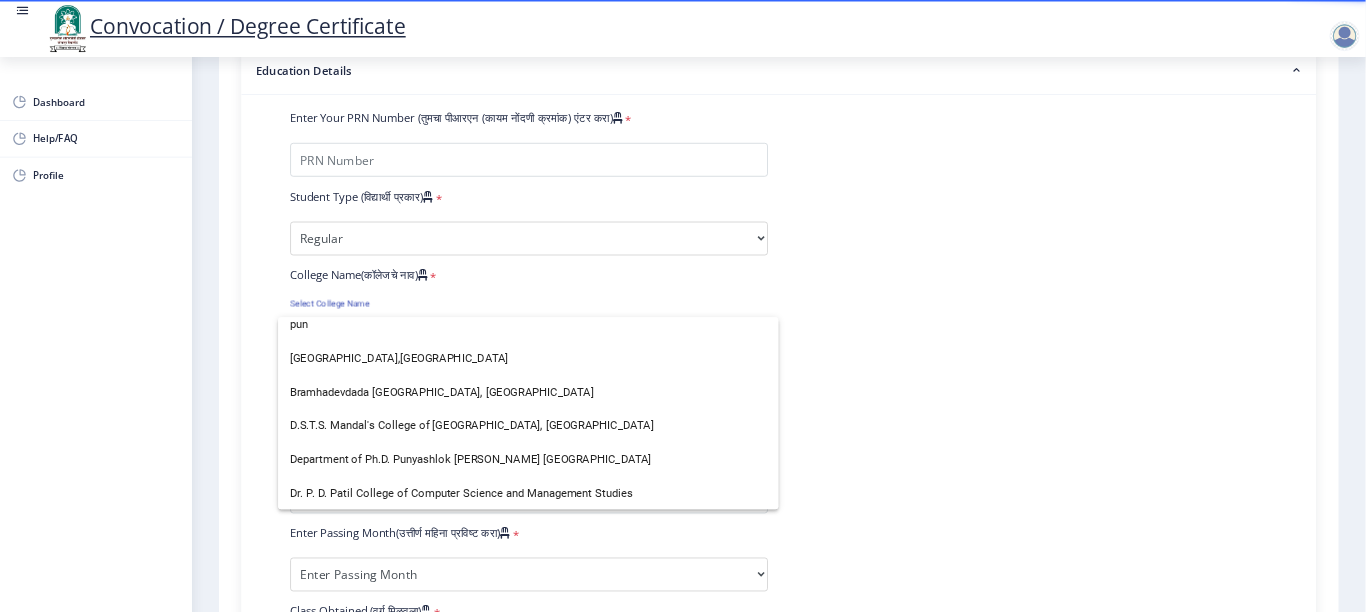 scroll, scrollTop: 0, scrollLeft: 0, axis: both 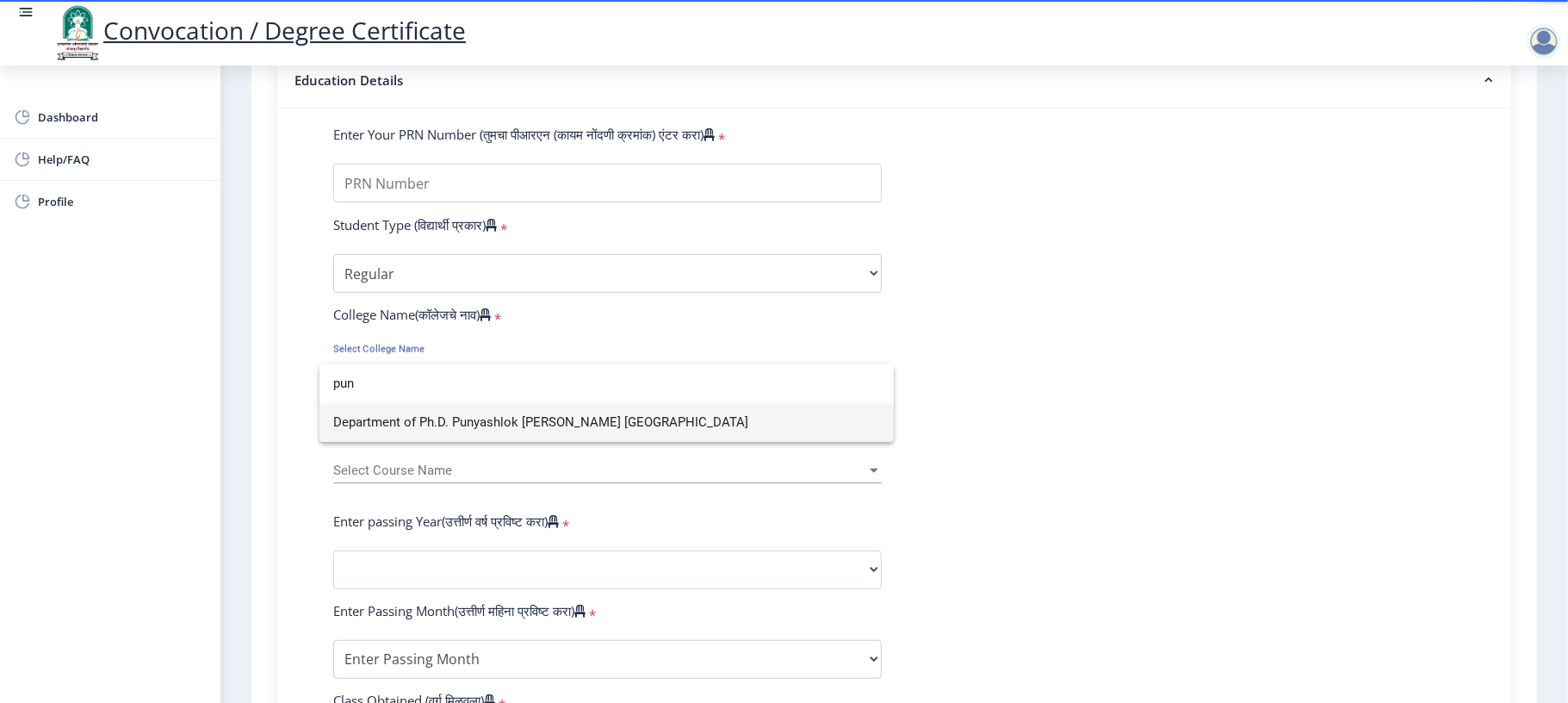 type on "pun" 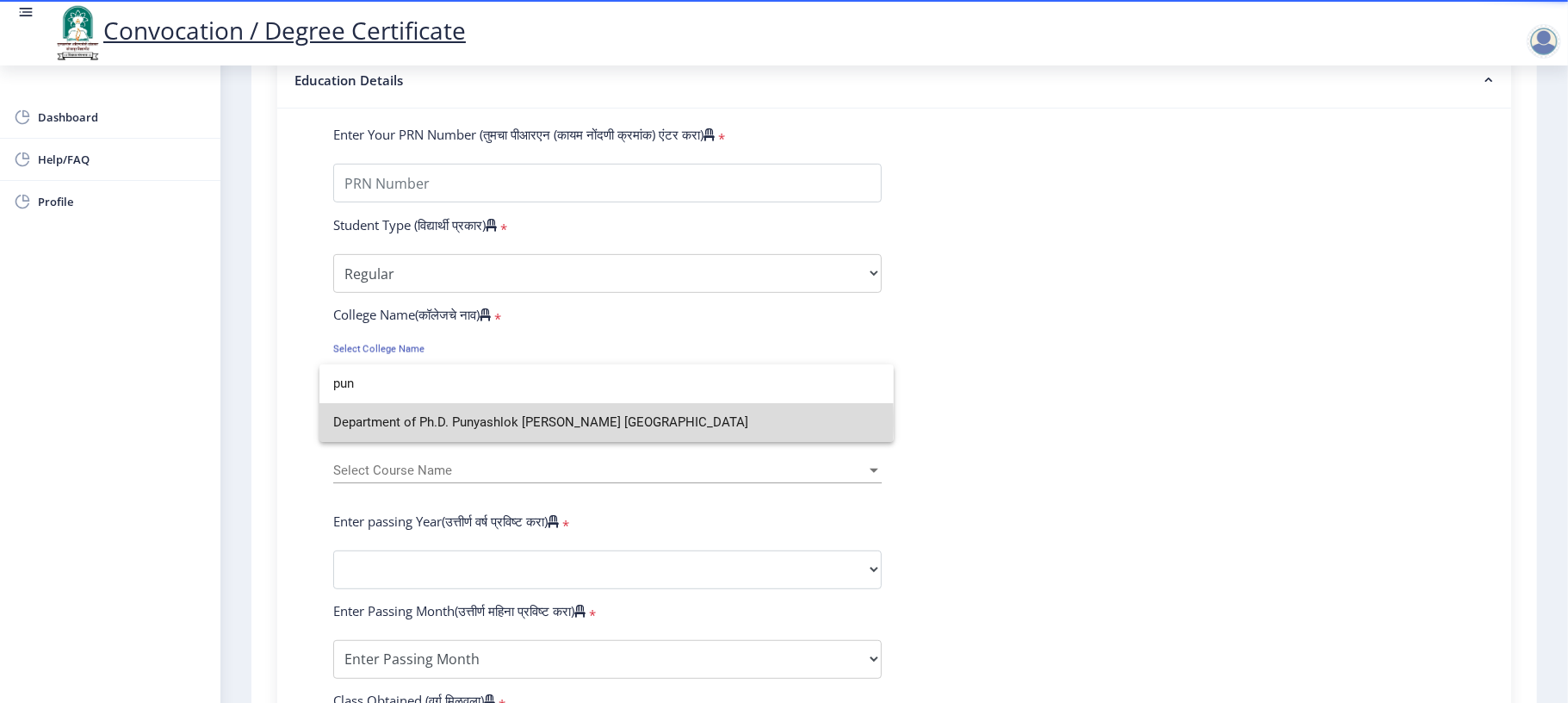 click on "Department of Ph.D. Punyashlok [PERSON_NAME] [GEOGRAPHIC_DATA]" at bounding box center [606, 422] 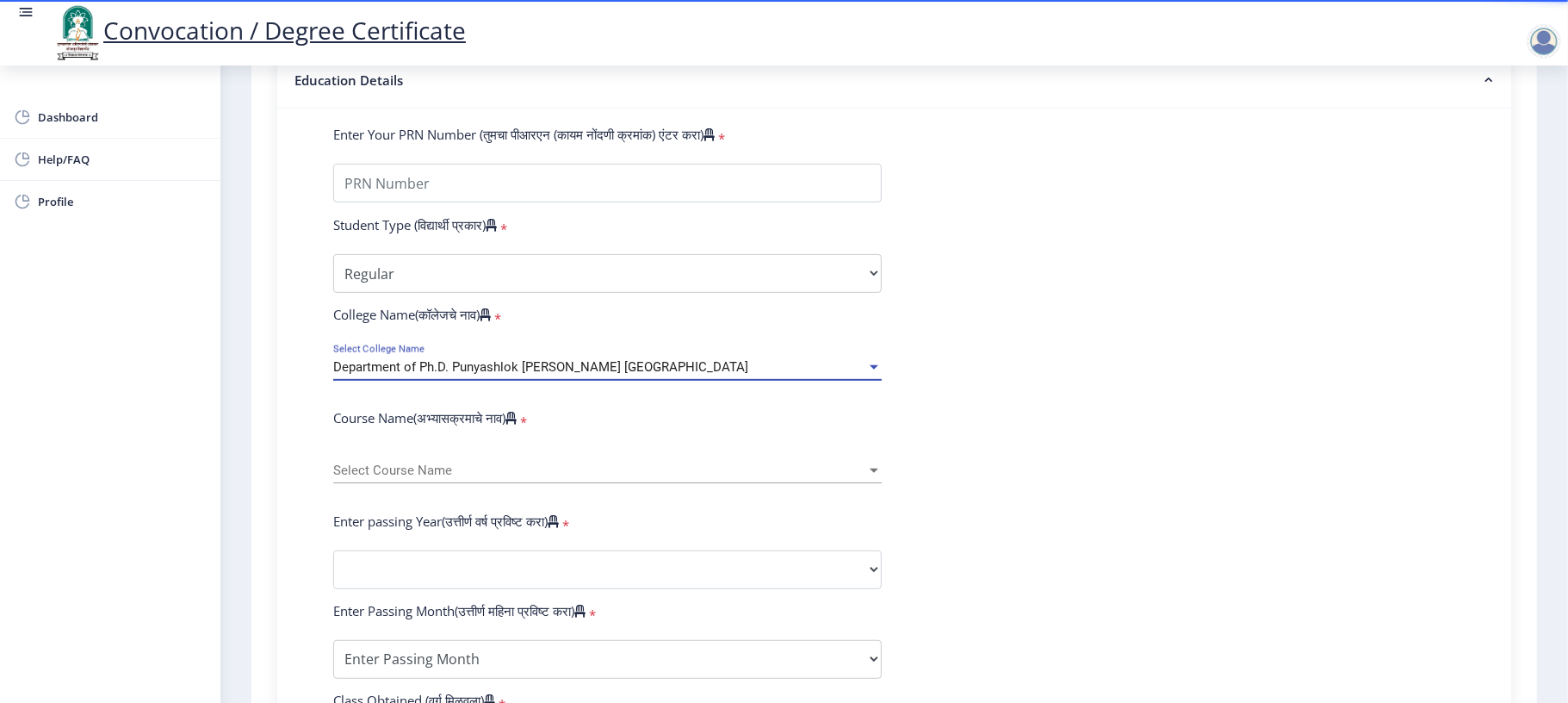 click on "Enter Your PRN Number (तुमचा पीआरएन (कायम नोंदणी क्रमांक) एंटर करा)   * Student Type (विद्यार्थी प्रकार)    * Select Student Type Regular External College Name(कॉलेजचे नाव)   * Department of Ph.D. [PERSON_NAME][GEOGRAPHIC_DATA] [GEOGRAPHIC_DATA] Select College Name Course Name(अभ्यासक्रमाचे नाव)   * Select Course Name Select Course Name Enter passing Year(उत्तीर्ण वर्ष प्रविष्ट करा)   *  2025   2024   2023   2022   2021   2020   2019   2018   2017   2016   2015   2014   2013   2012   2011   2010   2009   2008   2007   2006   2005   2004   2003   2002   2001   2000   1999   1998   1997   1996   1995   1994   1993   1992   1991   1990   1989   1988   1987   1986   1985   1984   1983   1982   1981   1980   1979   1978   1977   1976  * Enter Passing Month March April May October November December * Grade O" 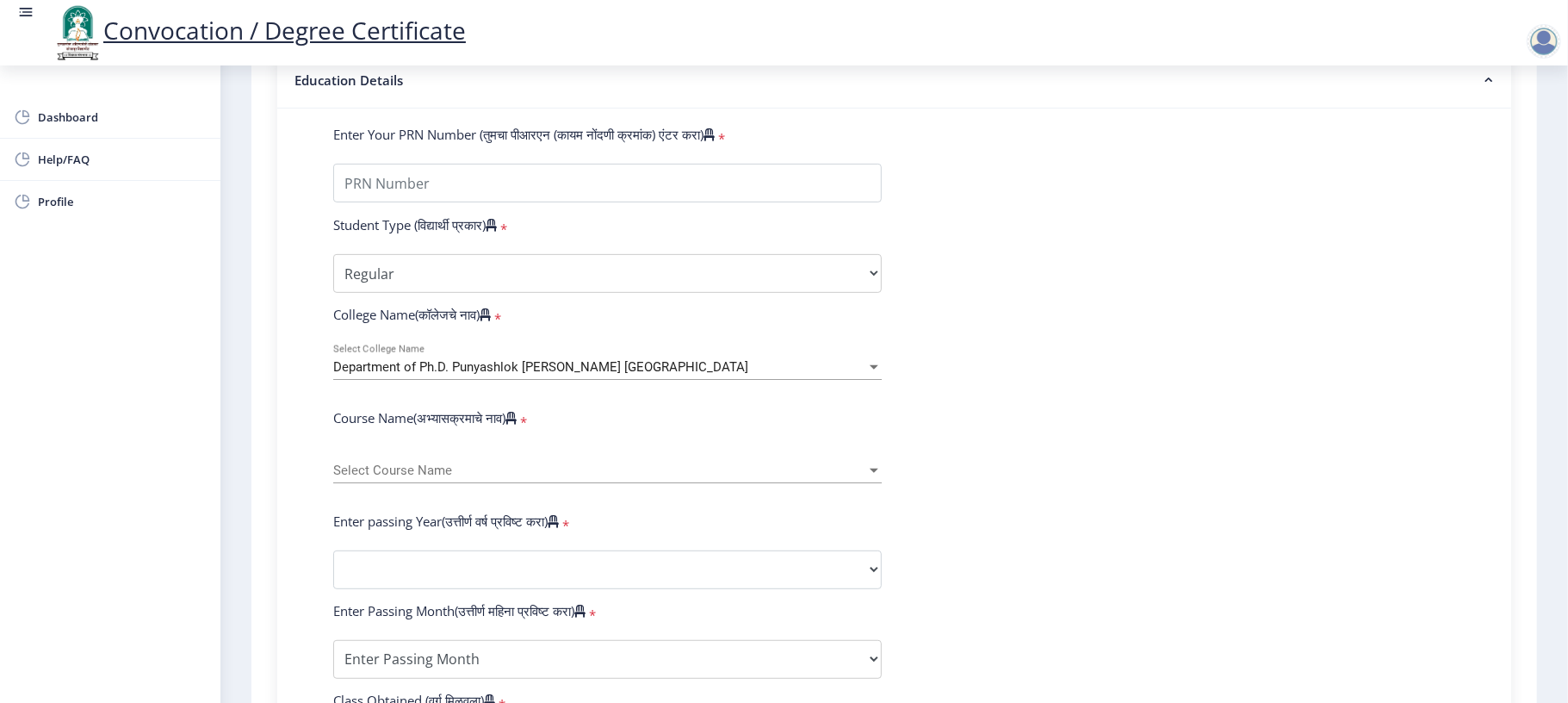 click on "Select Course Name" at bounding box center (599, 470) 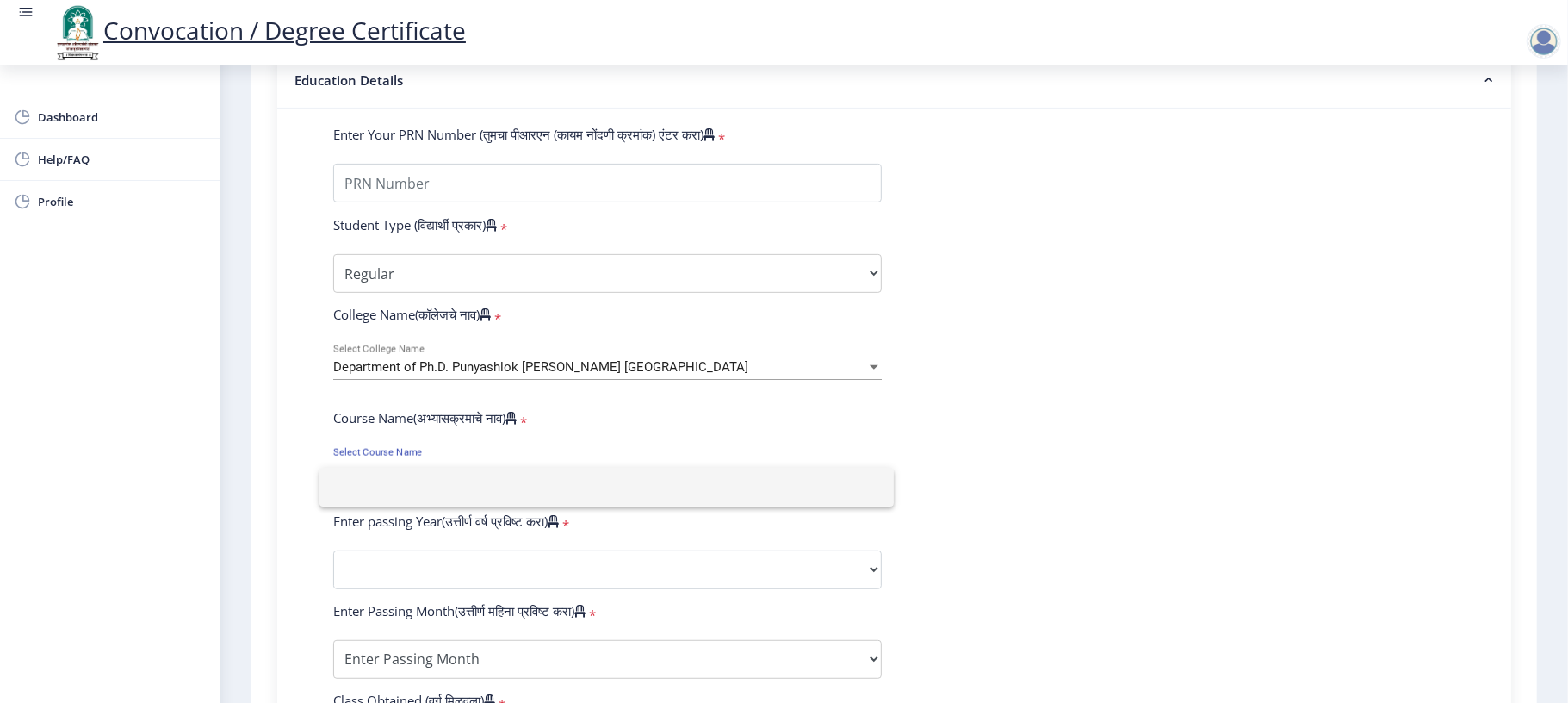 click 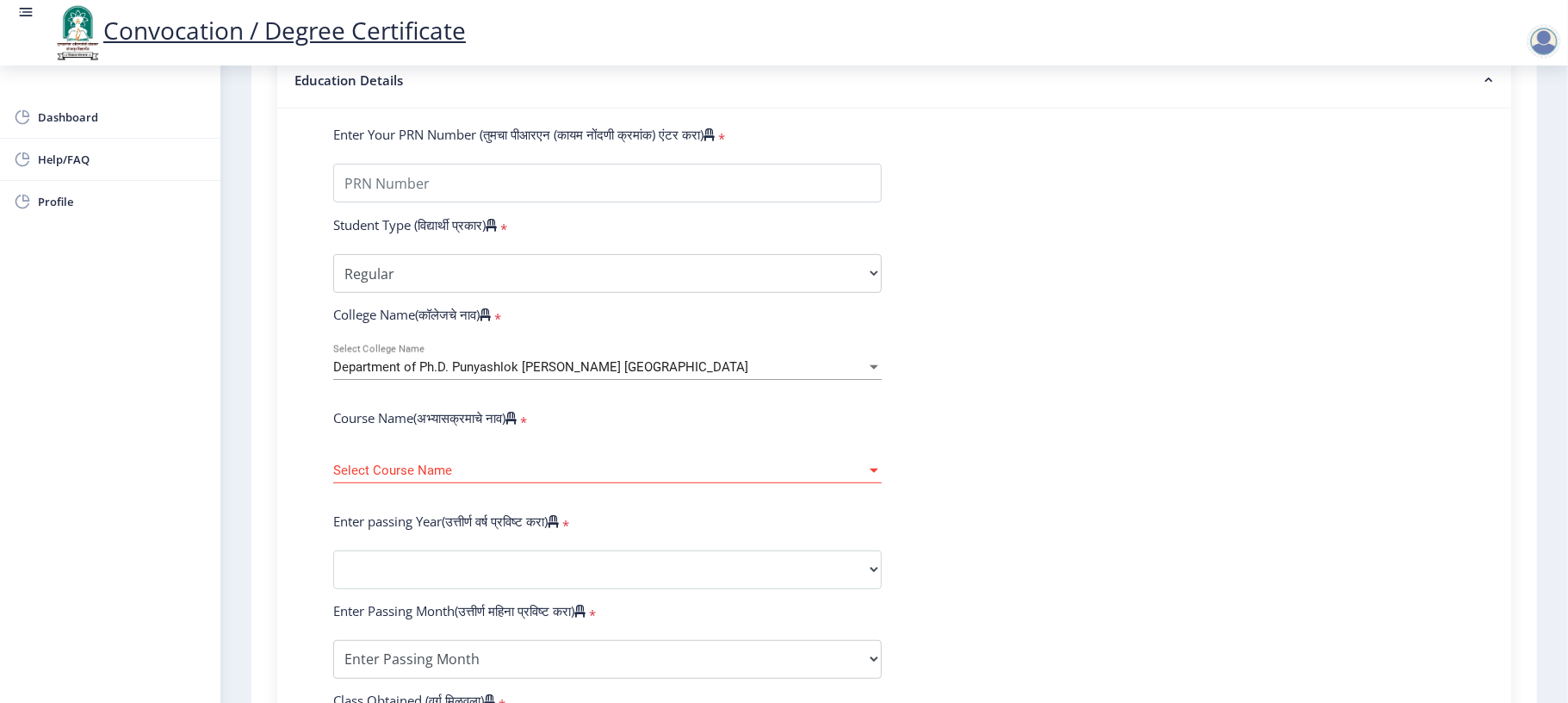 click on "Select Course Name" at bounding box center [599, 470] 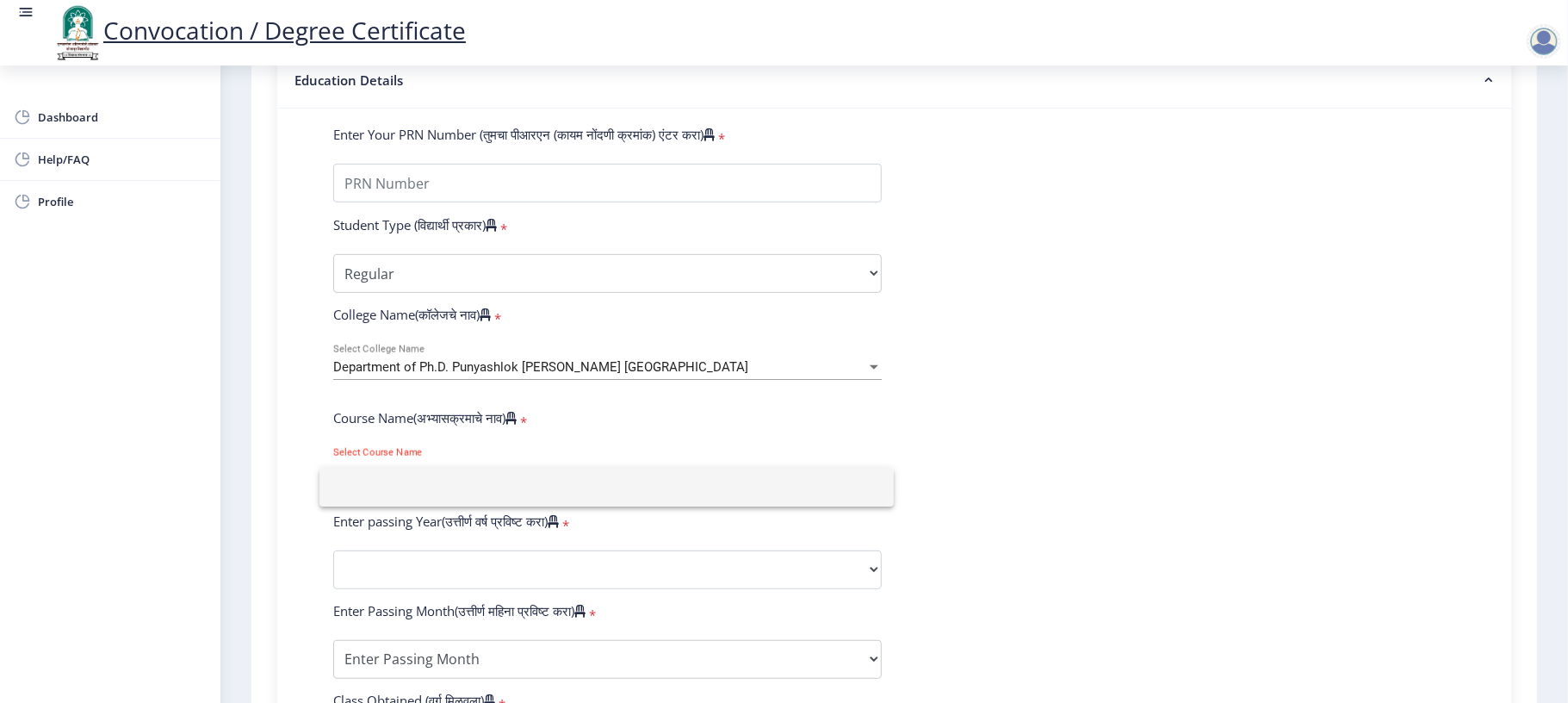 click 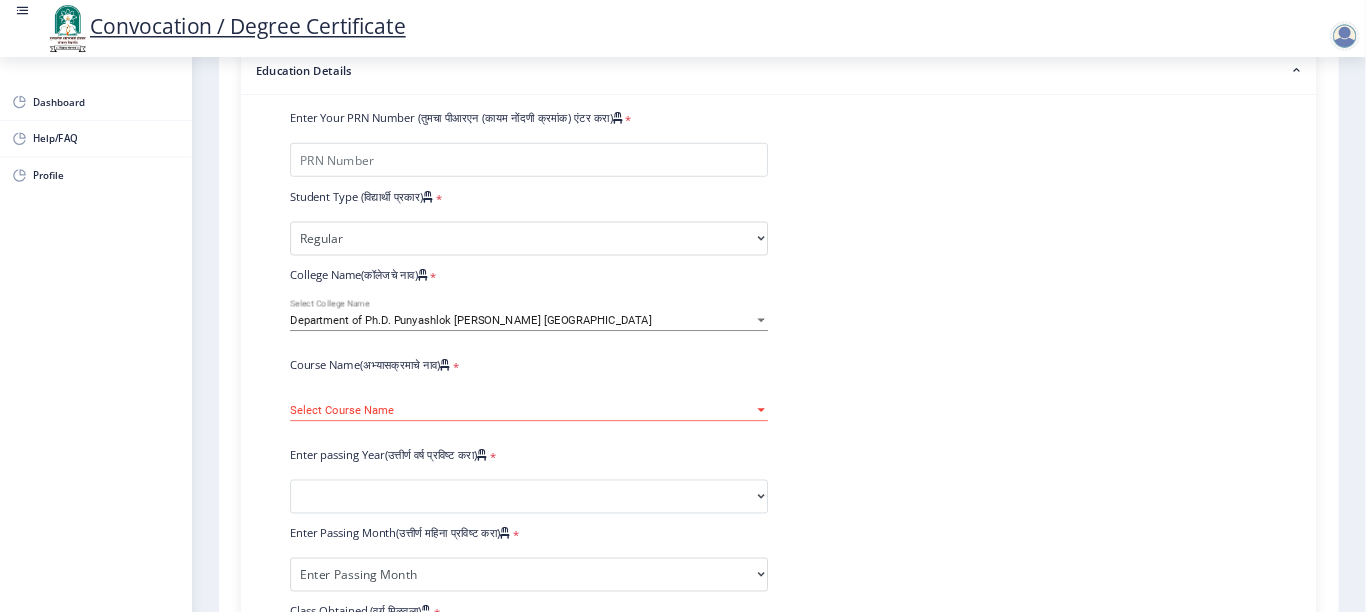 scroll, scrollTop: 462, scrollLeft: 0, axis: vertical 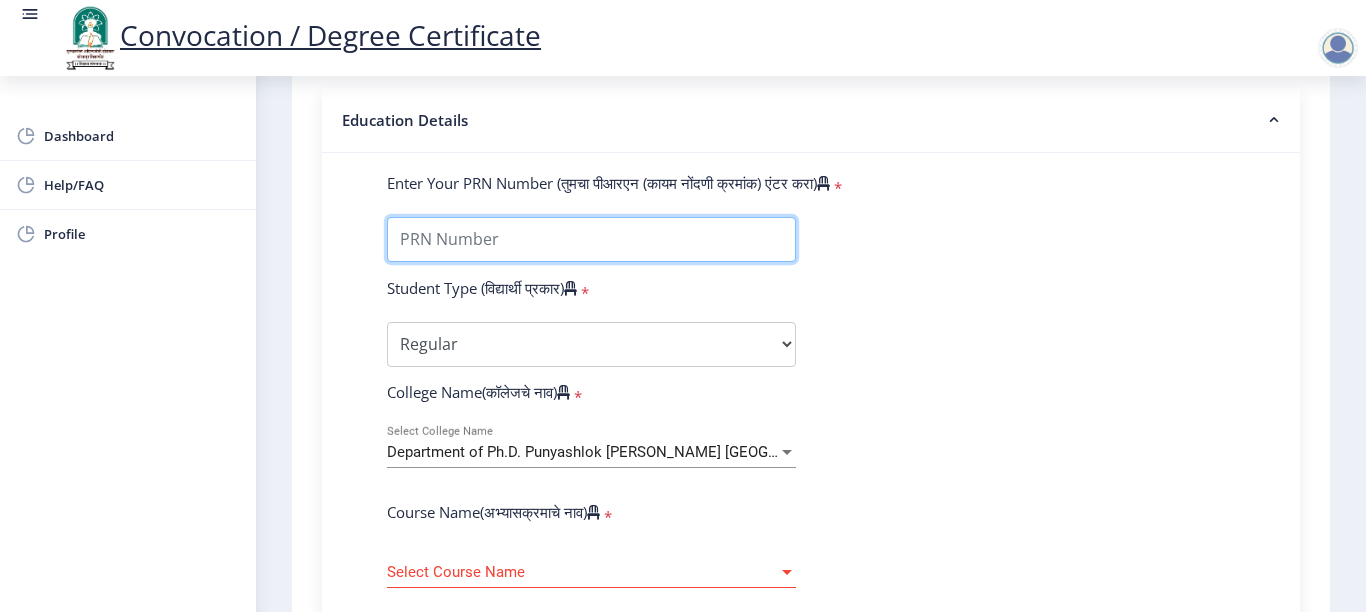 click on "Enter Your PRN Number (तुमचा पीआरएन (कायम नोंदणी क्रमांक) एंटर करा)" at bounding box center (591, 239) 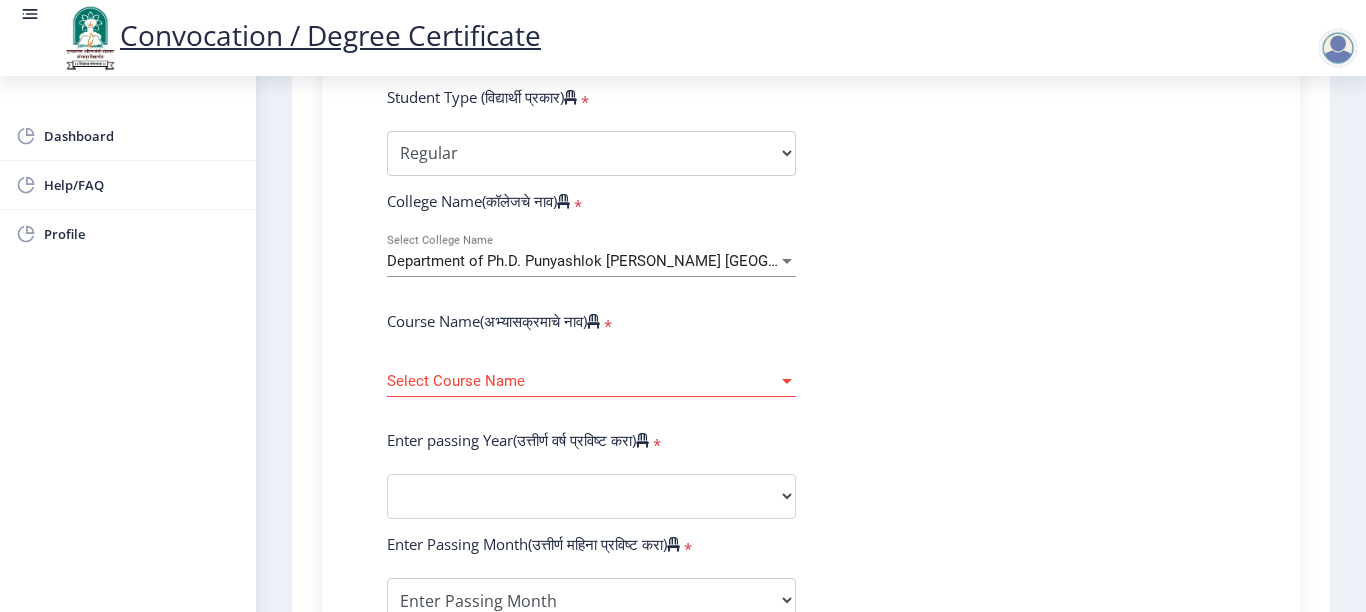 scroll, scrollTop: 662, scrollLeft: 0, axis: vertical 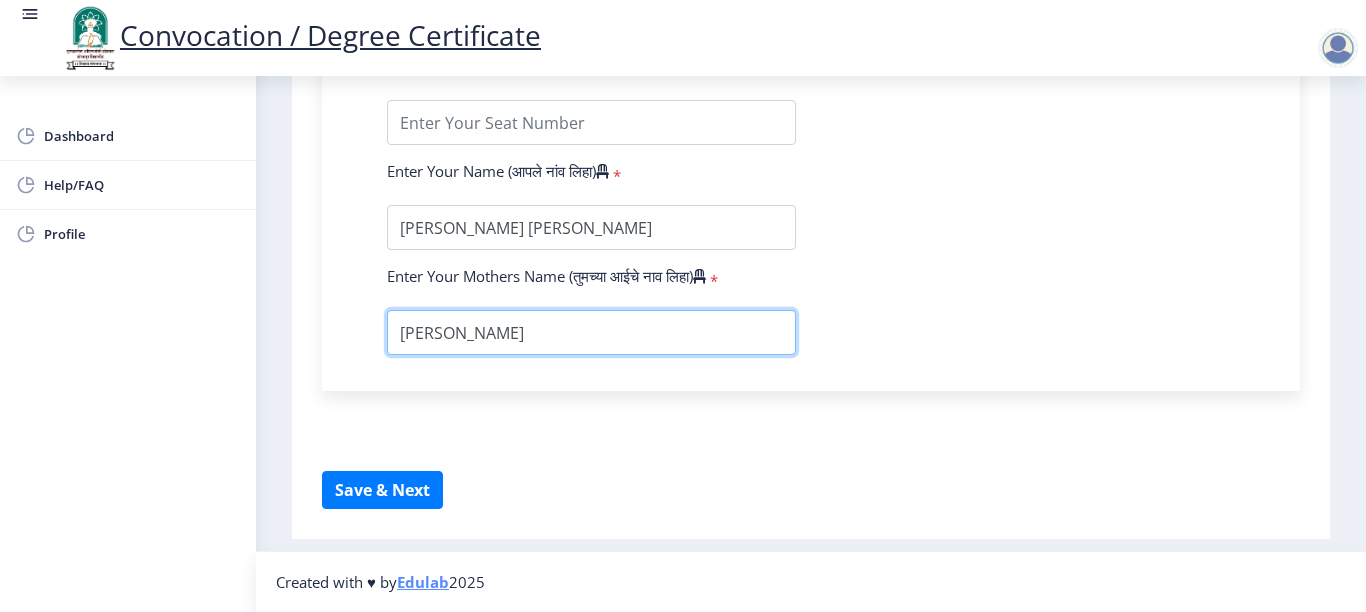 click at bounding box center [591, 332] 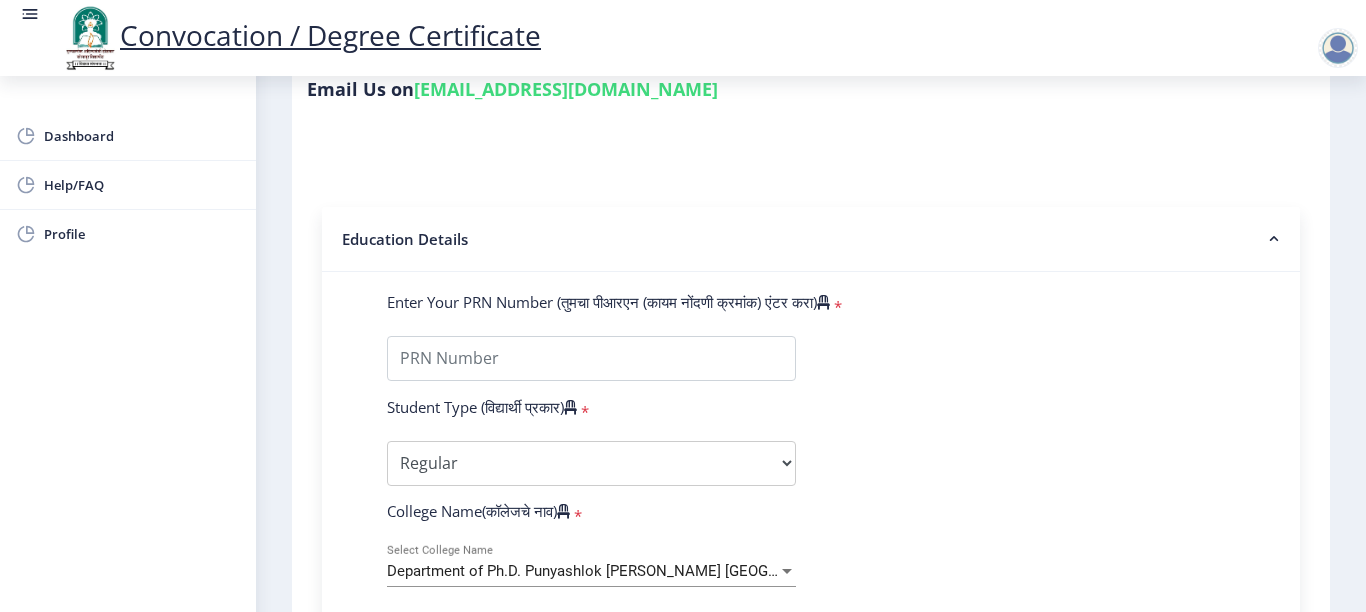 scroll, scrollTop: 439, scrollLeft: 0, axis: vertical 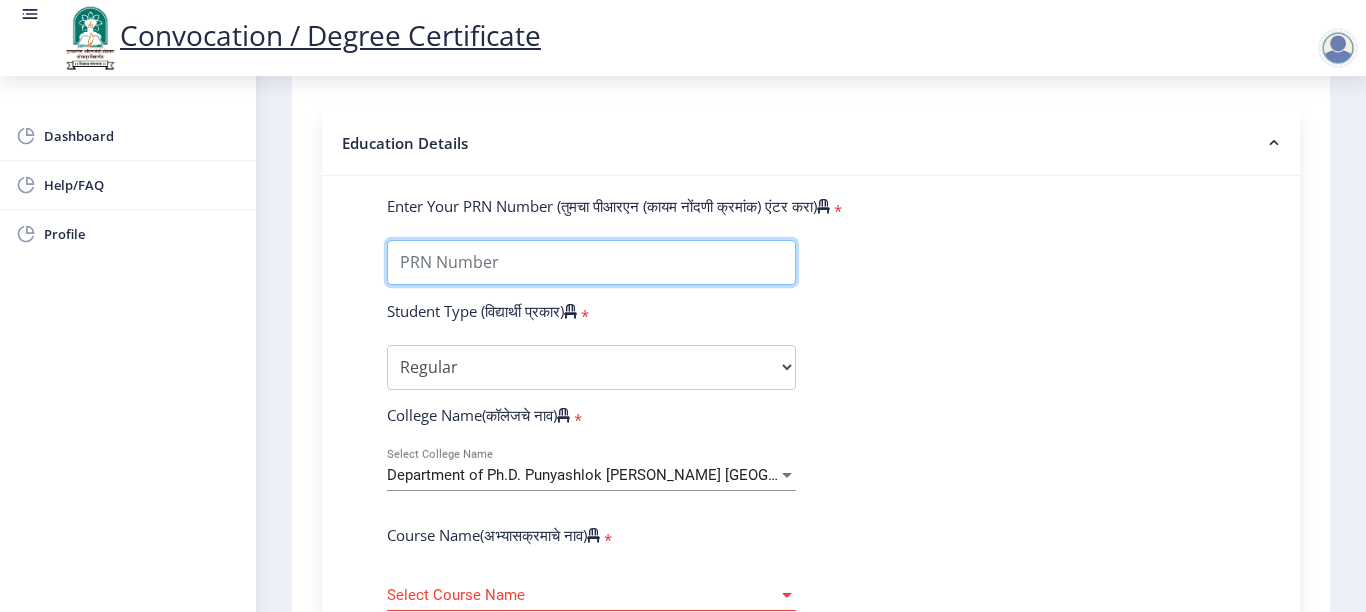 click on "Enter Your PRN Number (तुमचा पीआरएन (कायम नोंदणी क्रमांक) एंटर करा)" at bounding box center [591, 262] 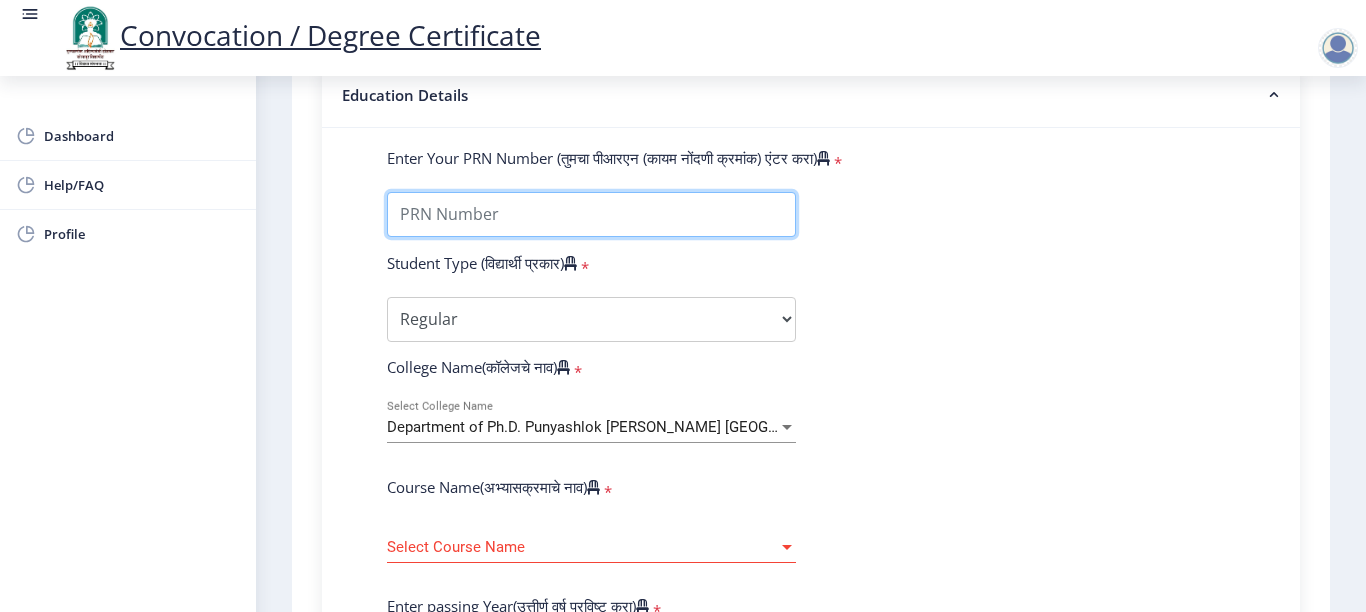 scroll, scrollTop: 500, scrollLeft: 0, axis: vertical 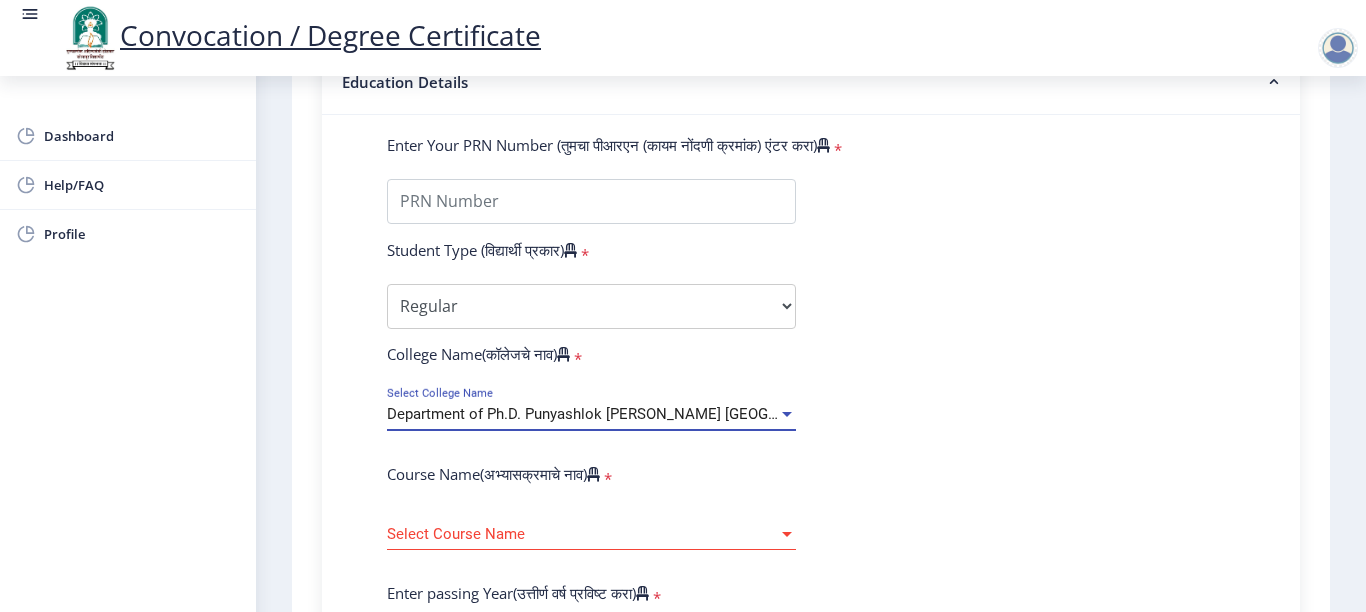 click at bounding box center [787, 414] 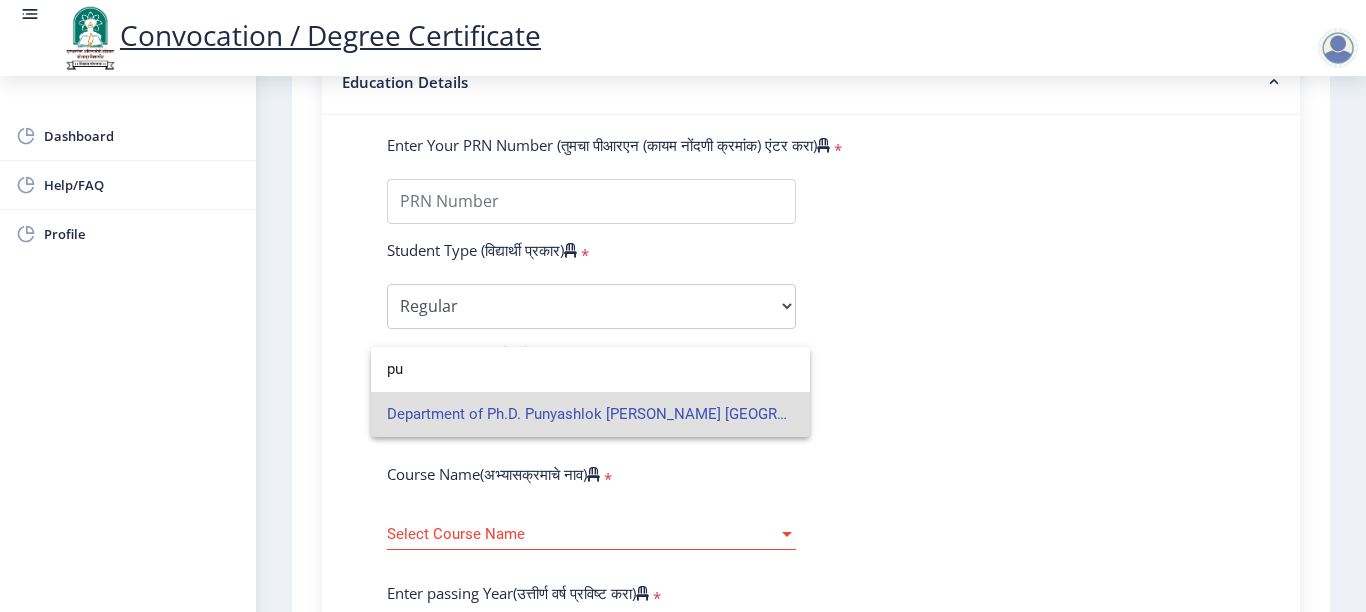 type on "p" 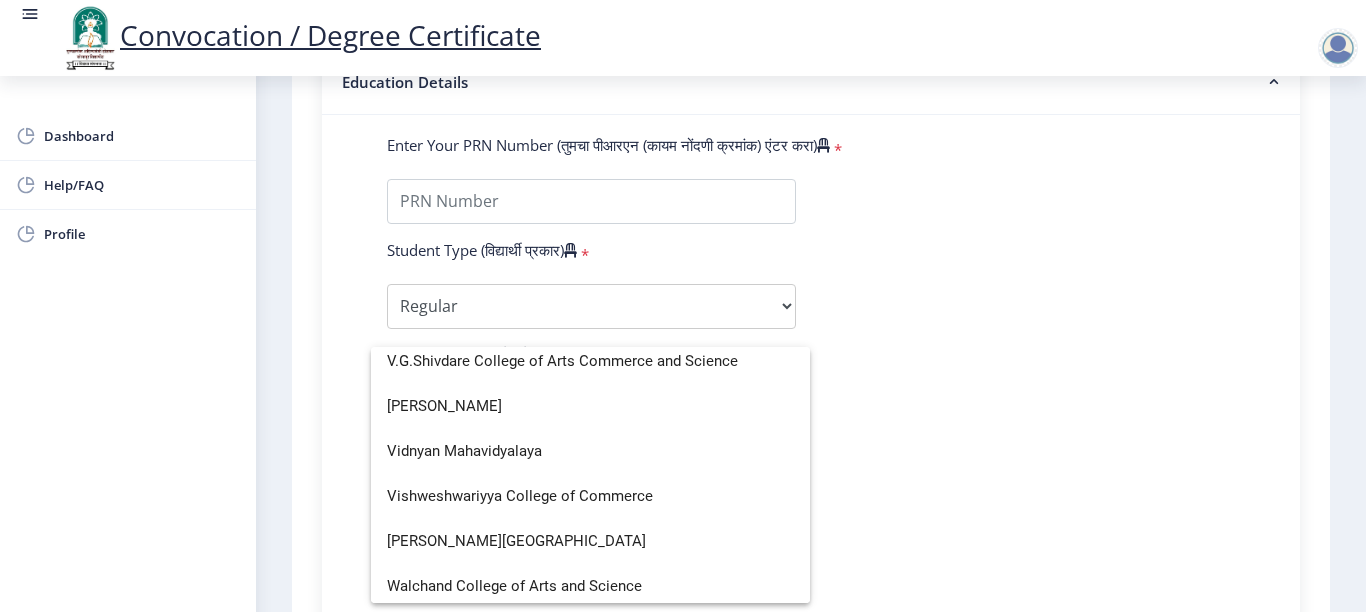 scroll, scrollTop: 6654, scrollLeft: 0, axis: vertical 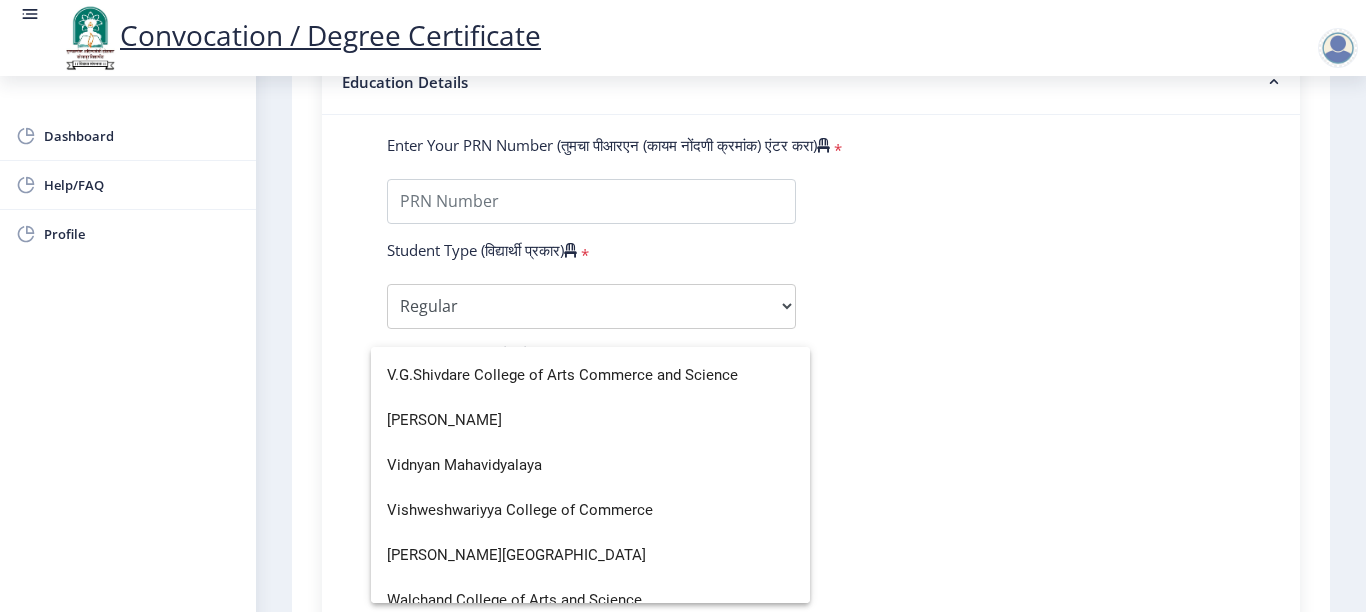 type 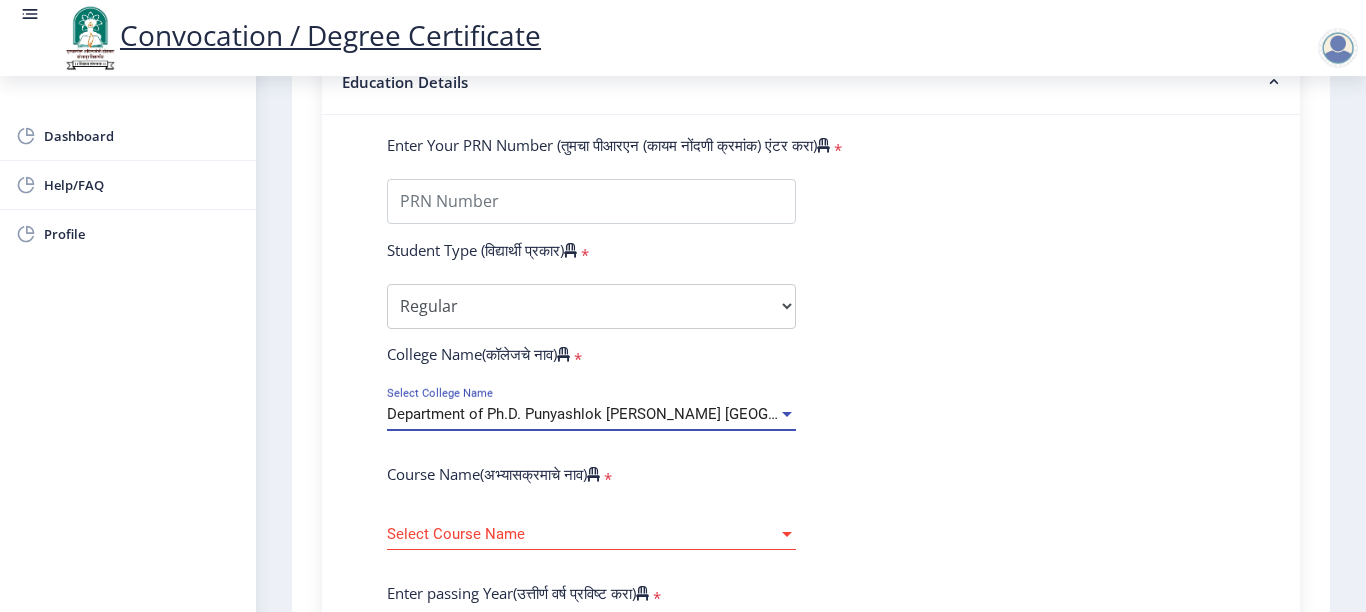 click at bounding box center [787, 414] 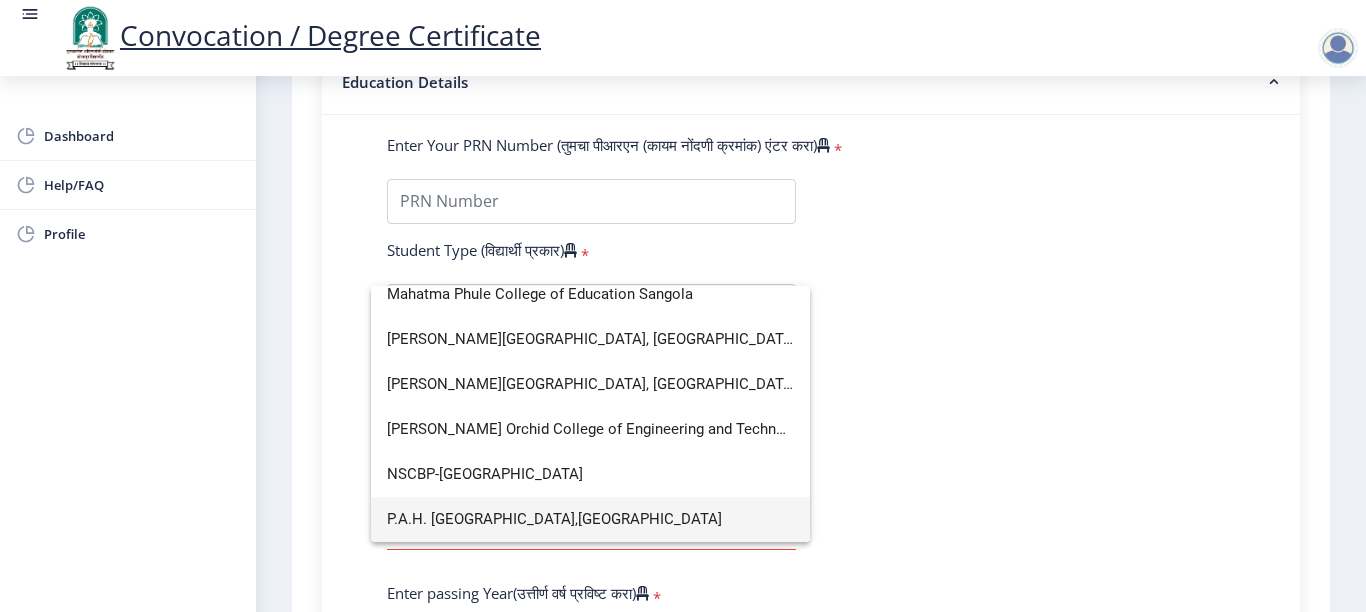 scroll, scrollTop: 12, scrollLeft: 0, axis: vertical 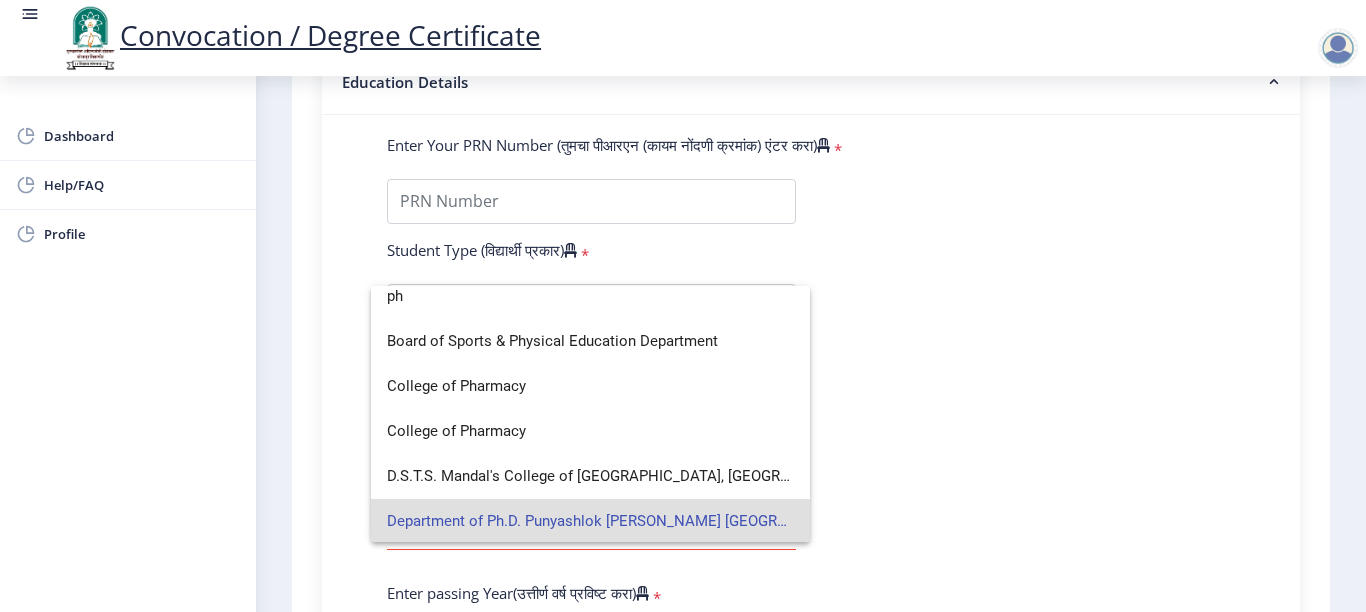 type on "ph" 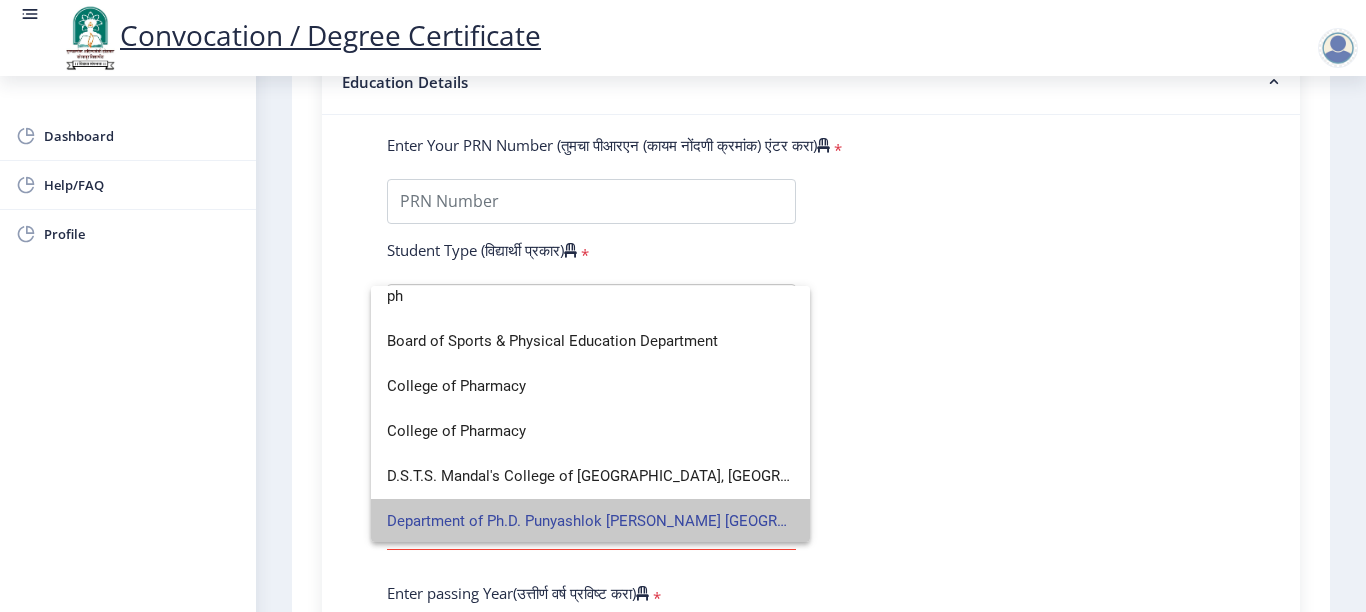 click on "Department of Ph.D. Punyashlok [PERSON_NAME] [GEOGRAPHIC_DATA]" at bounding box center (590, 521) 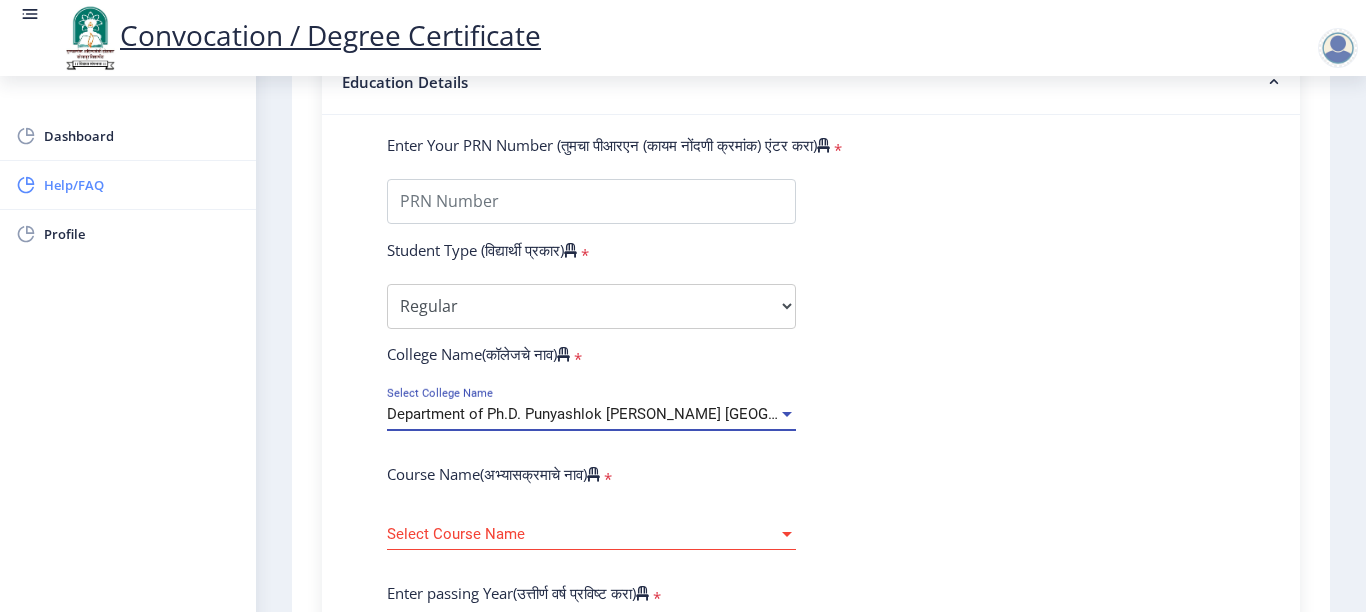 click on "Help/FAQ" 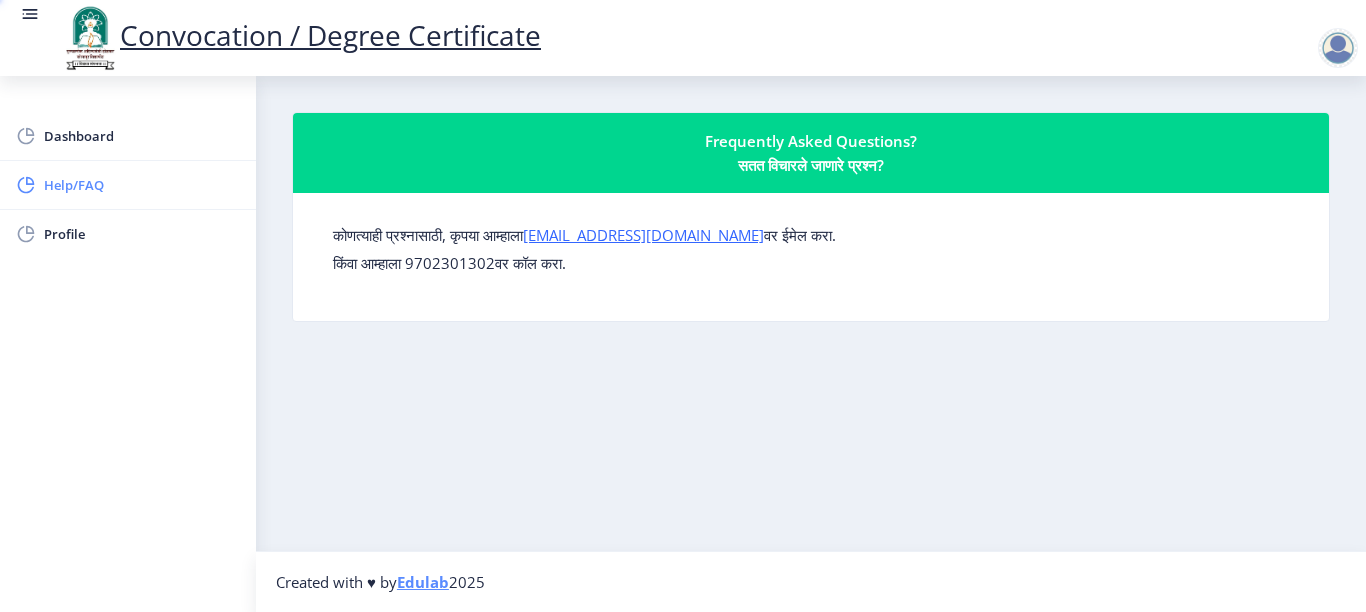scroll, scrollTop: 0, scrollLeft: 0, axis: both 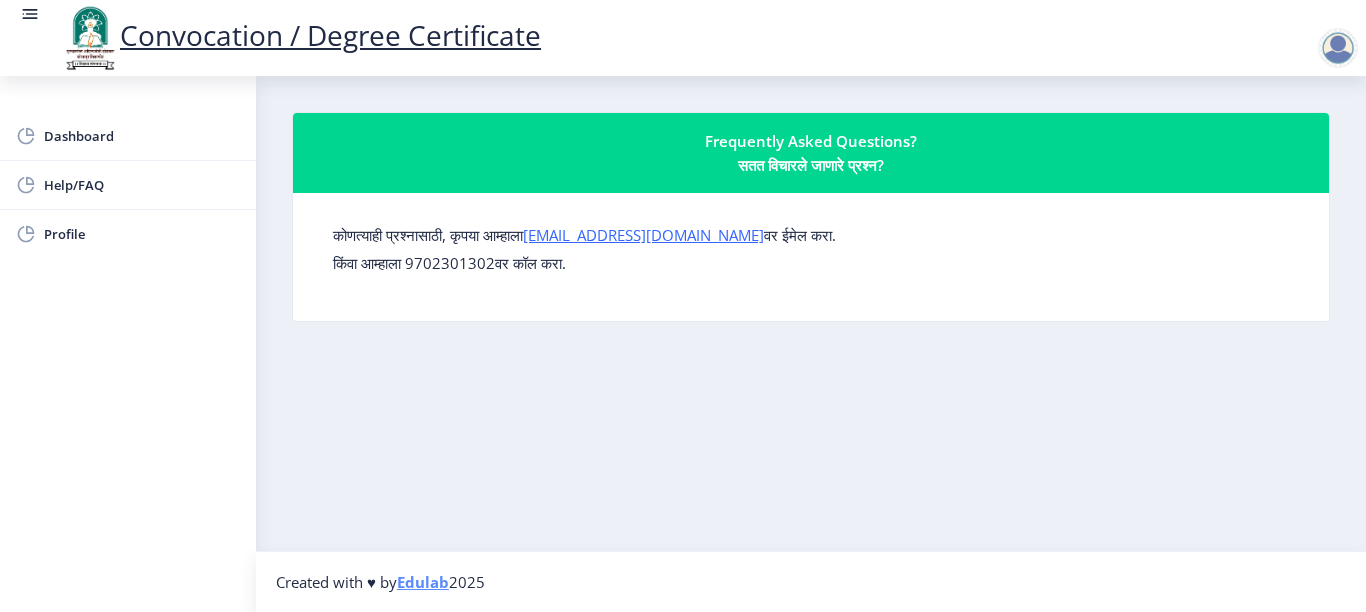 click 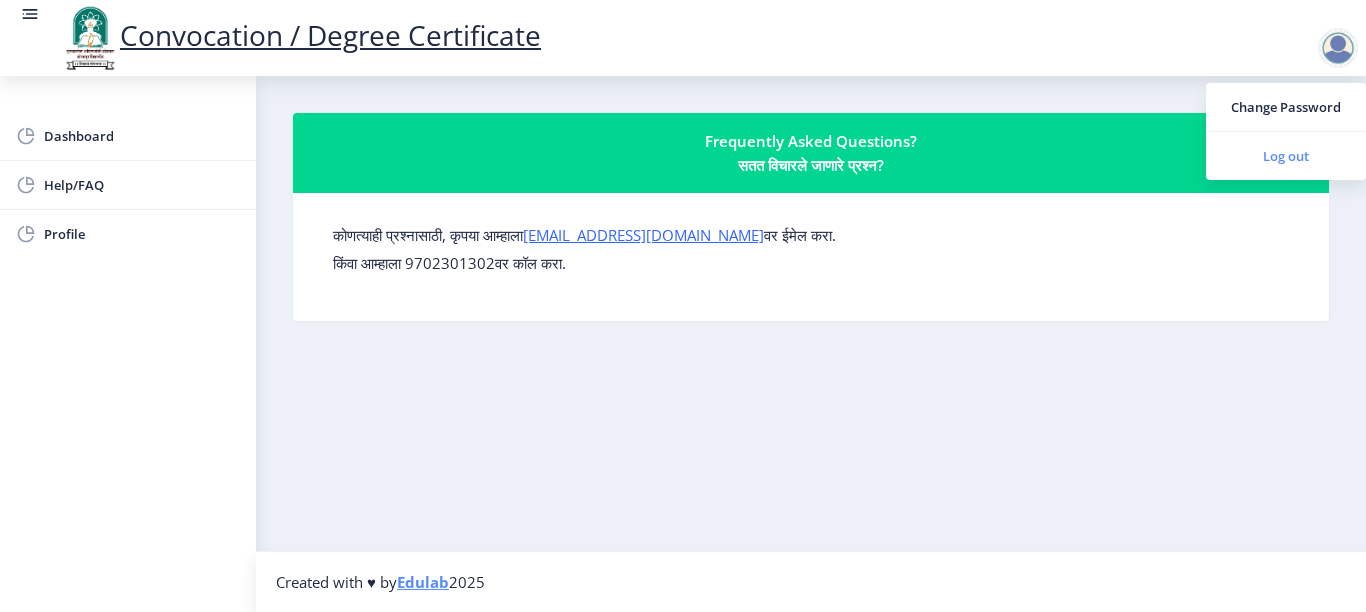 click on "Log out" at bounding box center [1286, 156] 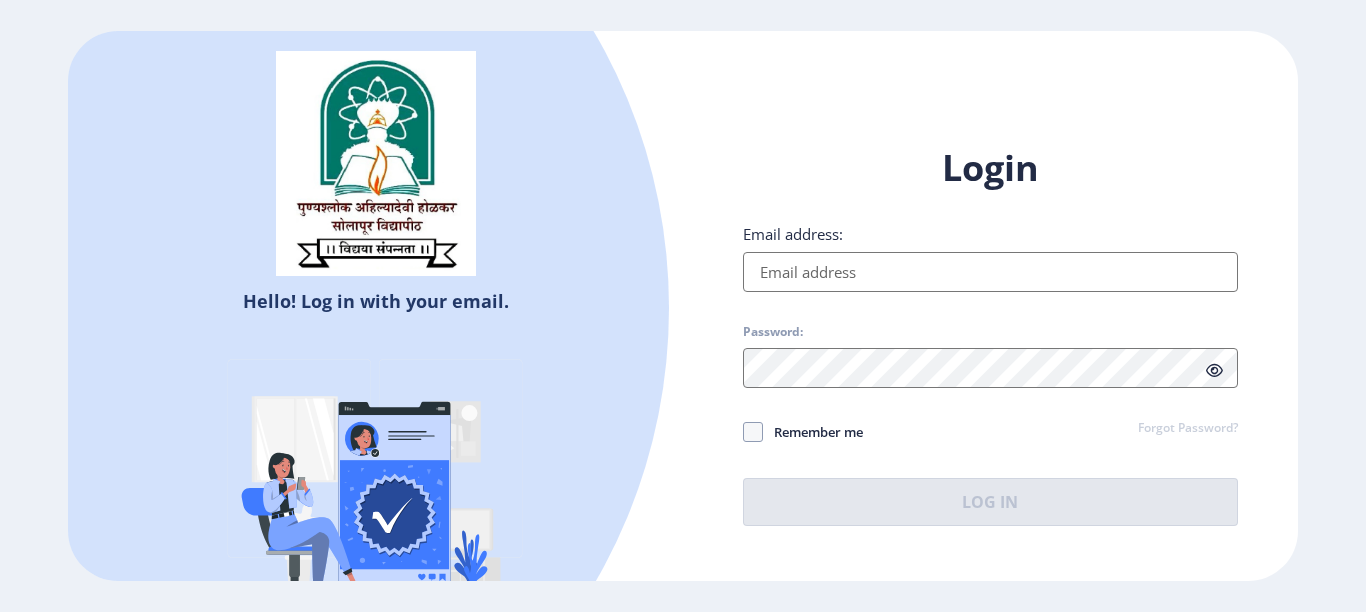 type on "[EMAIL_ADDRESS][DOMAIN_NAME]" 